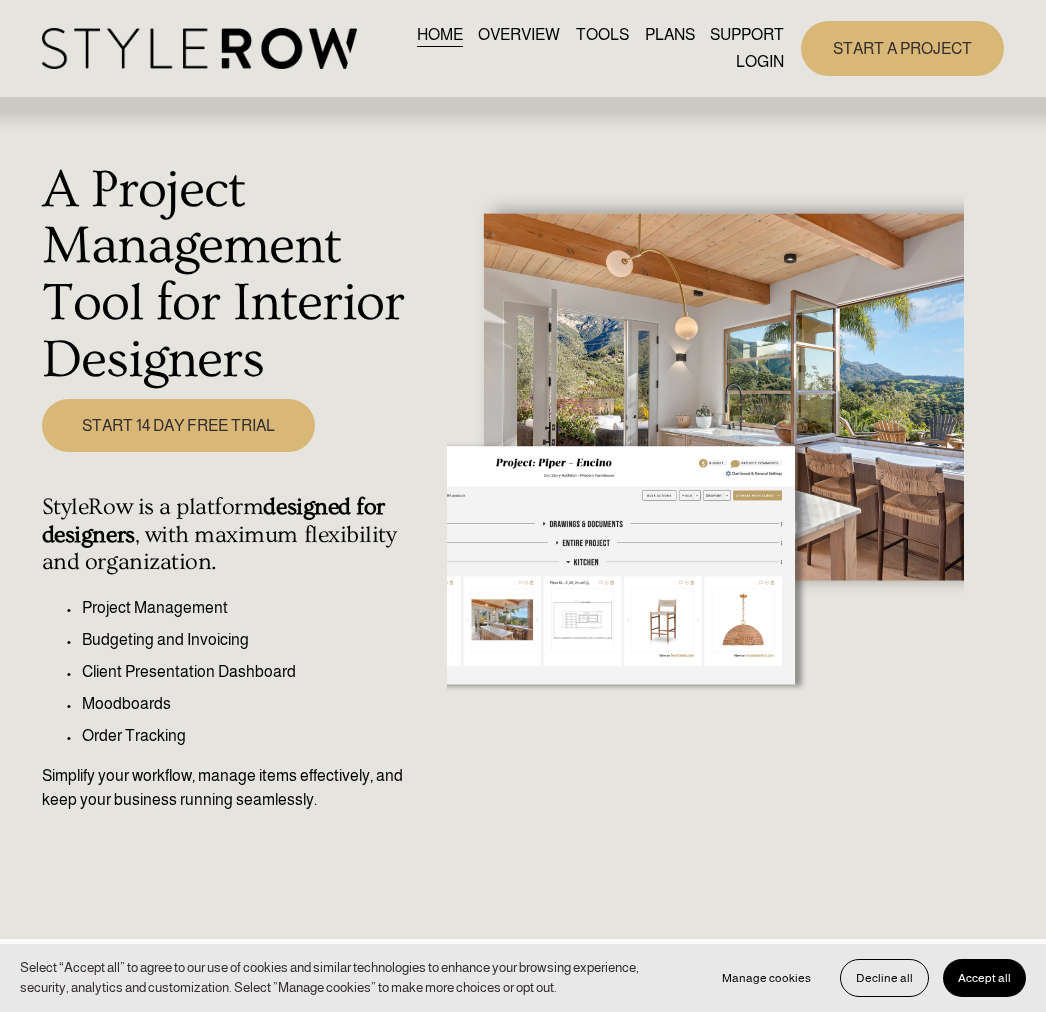 scroll, scrollTop: 0, scrollLeft: 0, axis: both 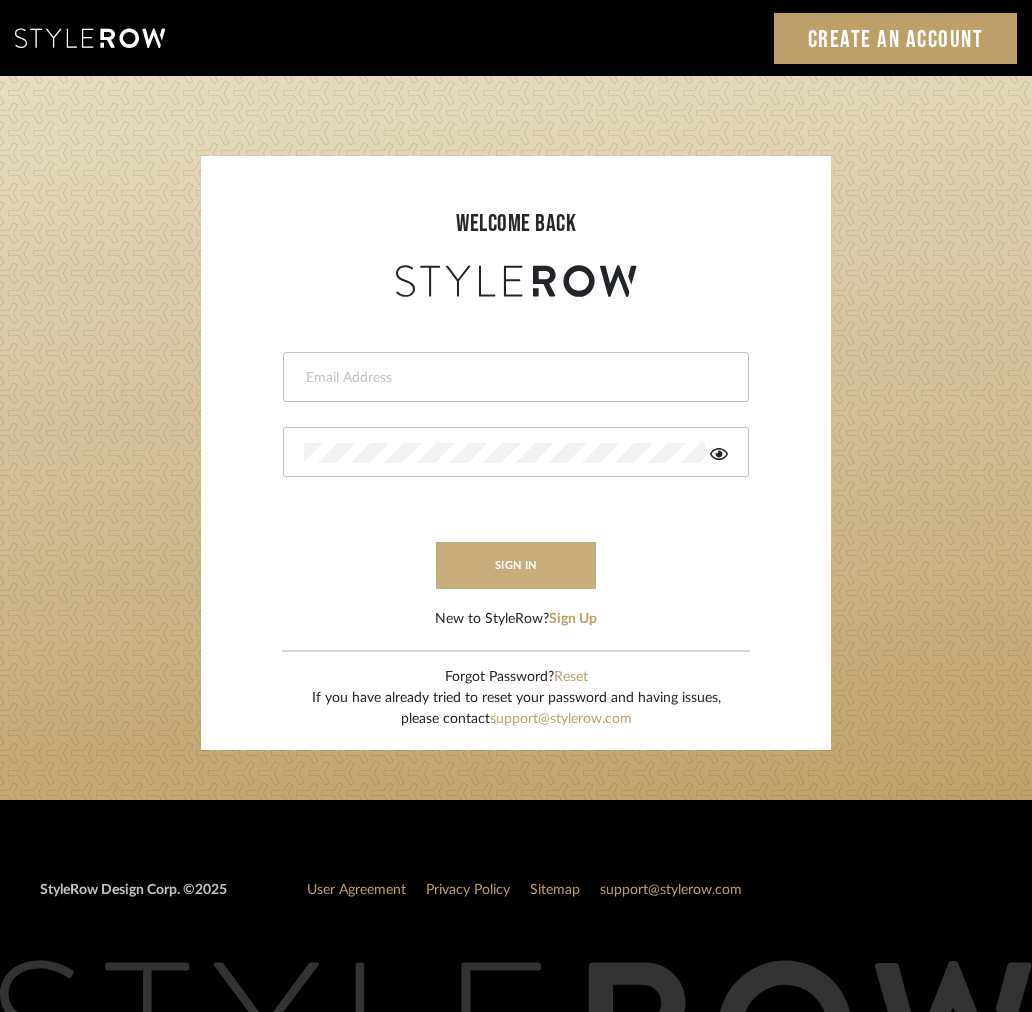 type on "intern@meyerinteriors.com" 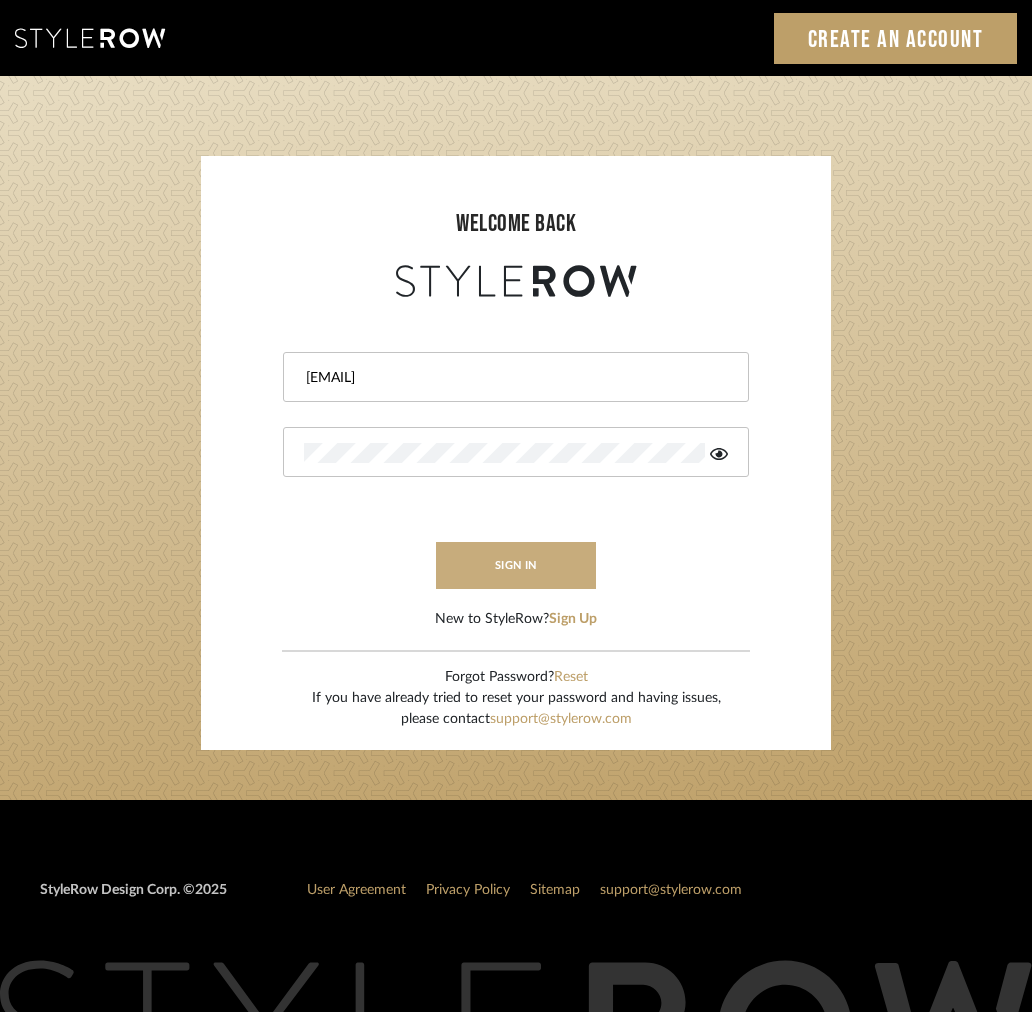 click on "sign in" at bounding box center (516, 565) 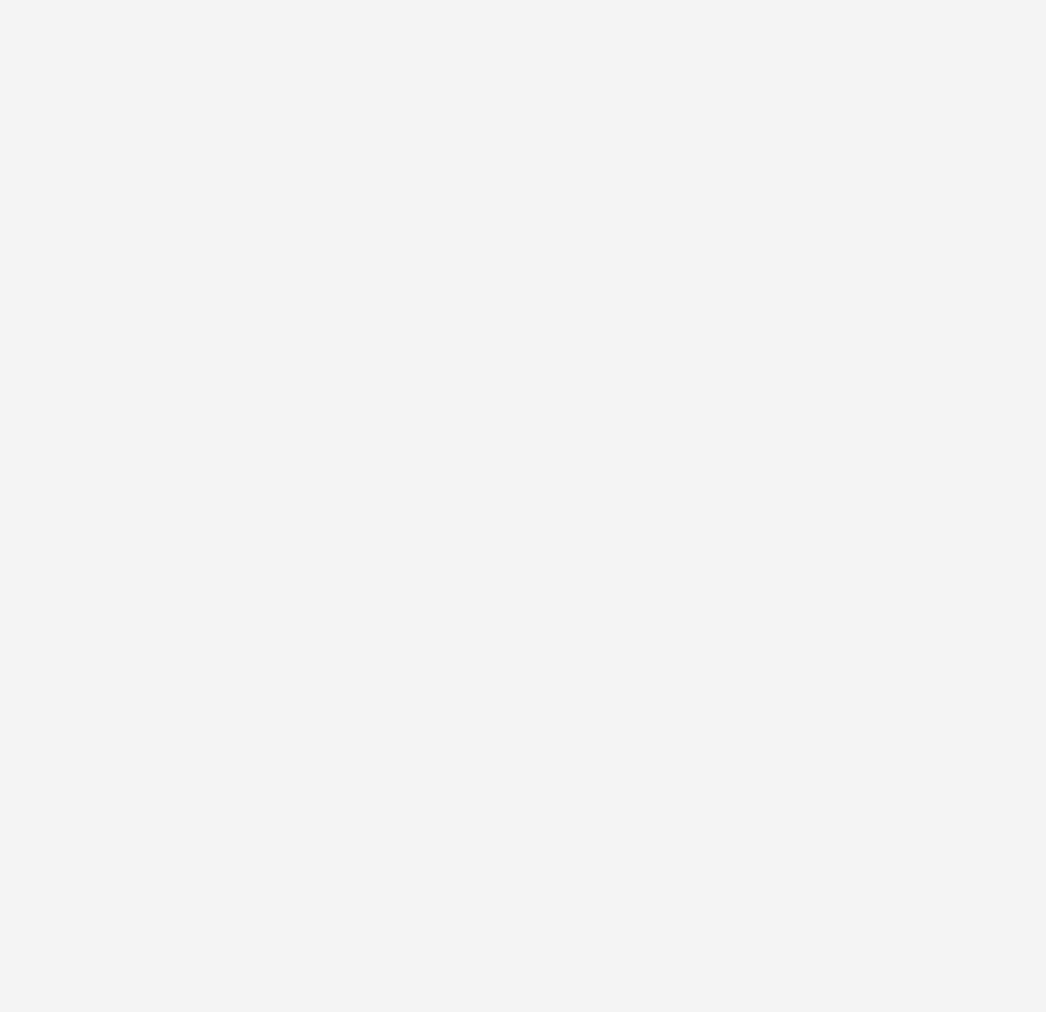scroll, scrollTop: 0, scrollLeft: 0, axis: both 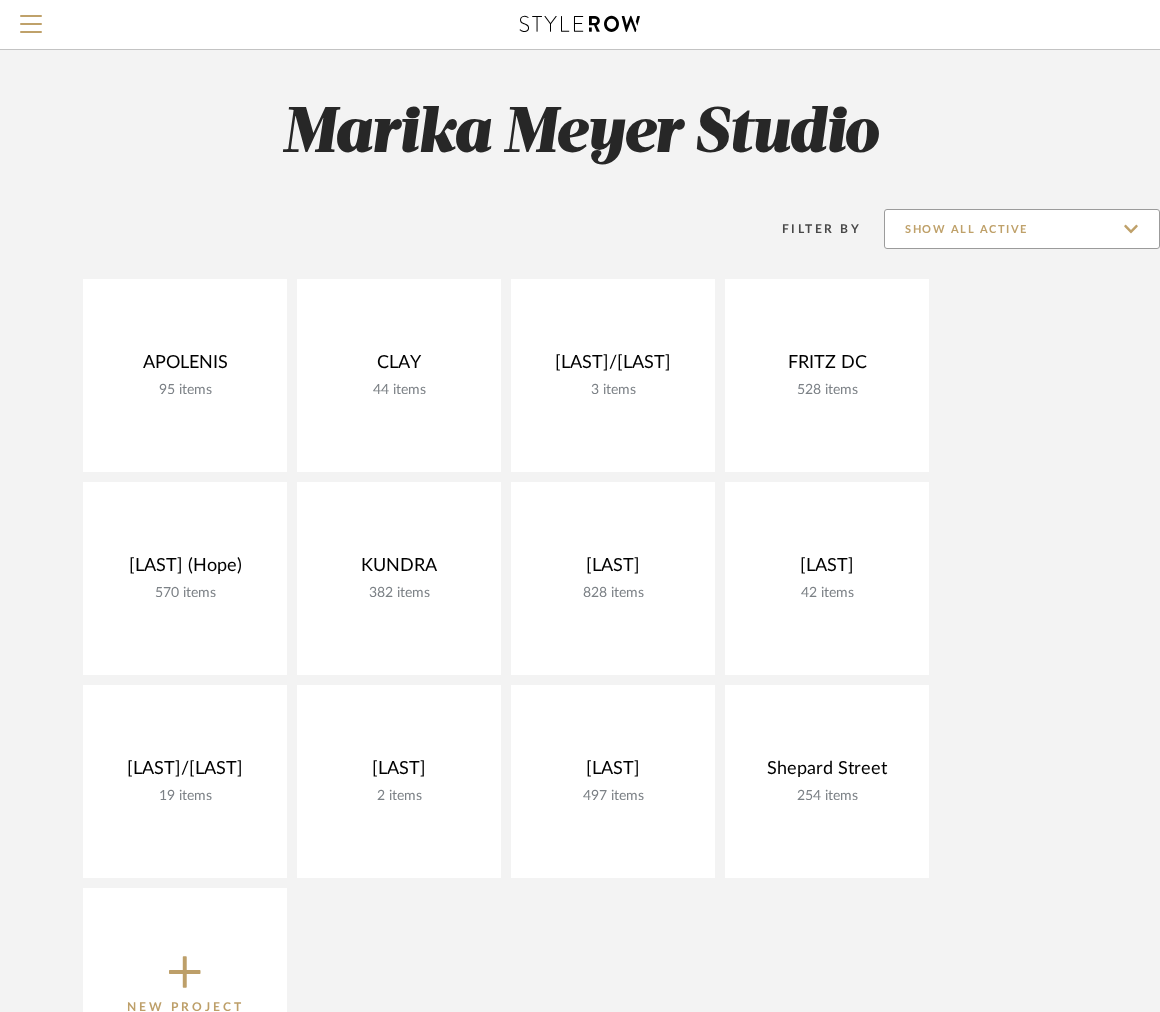 click on "Show All Active" 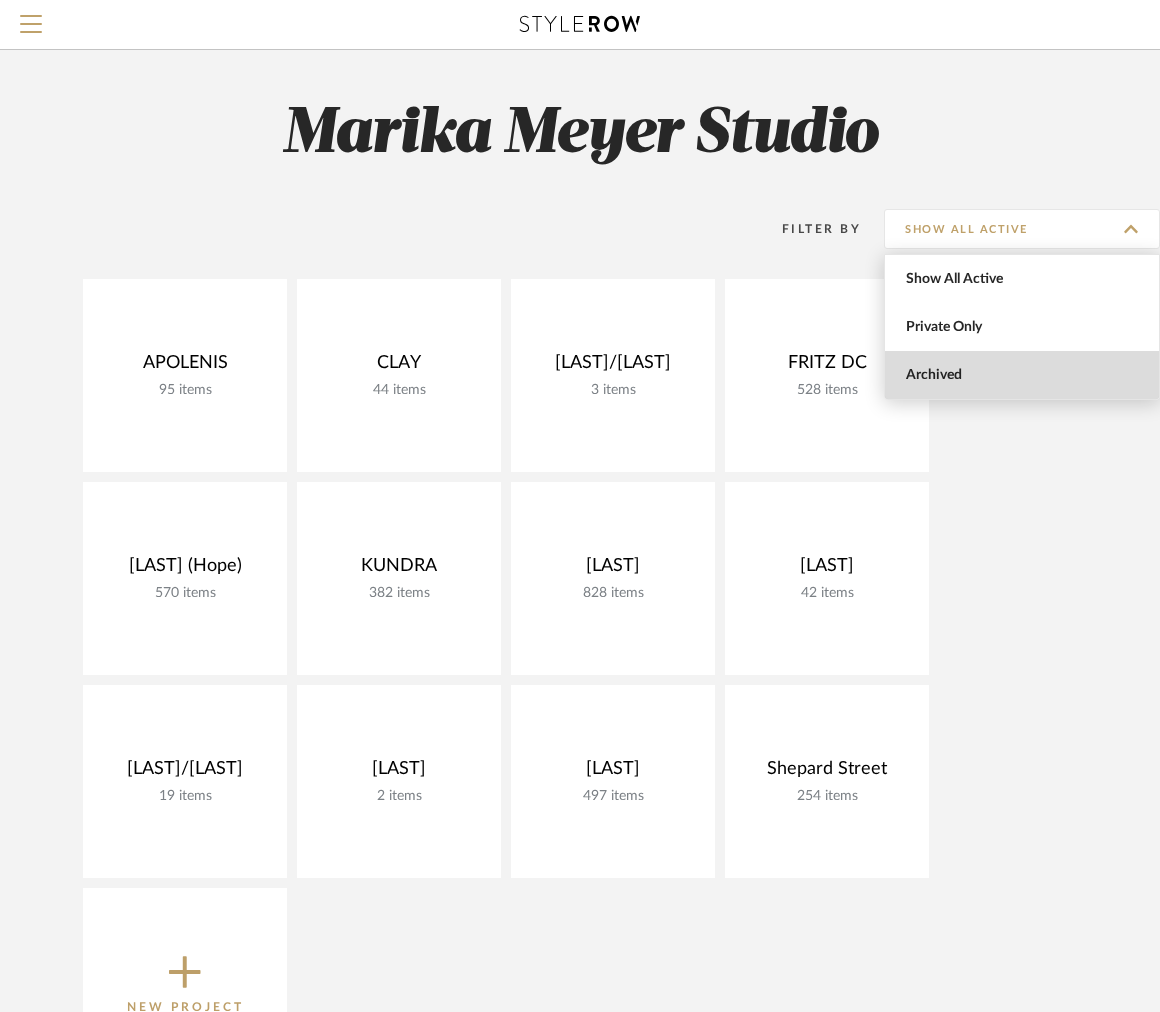 click on "Archived" at bounding box center [1024, 375] 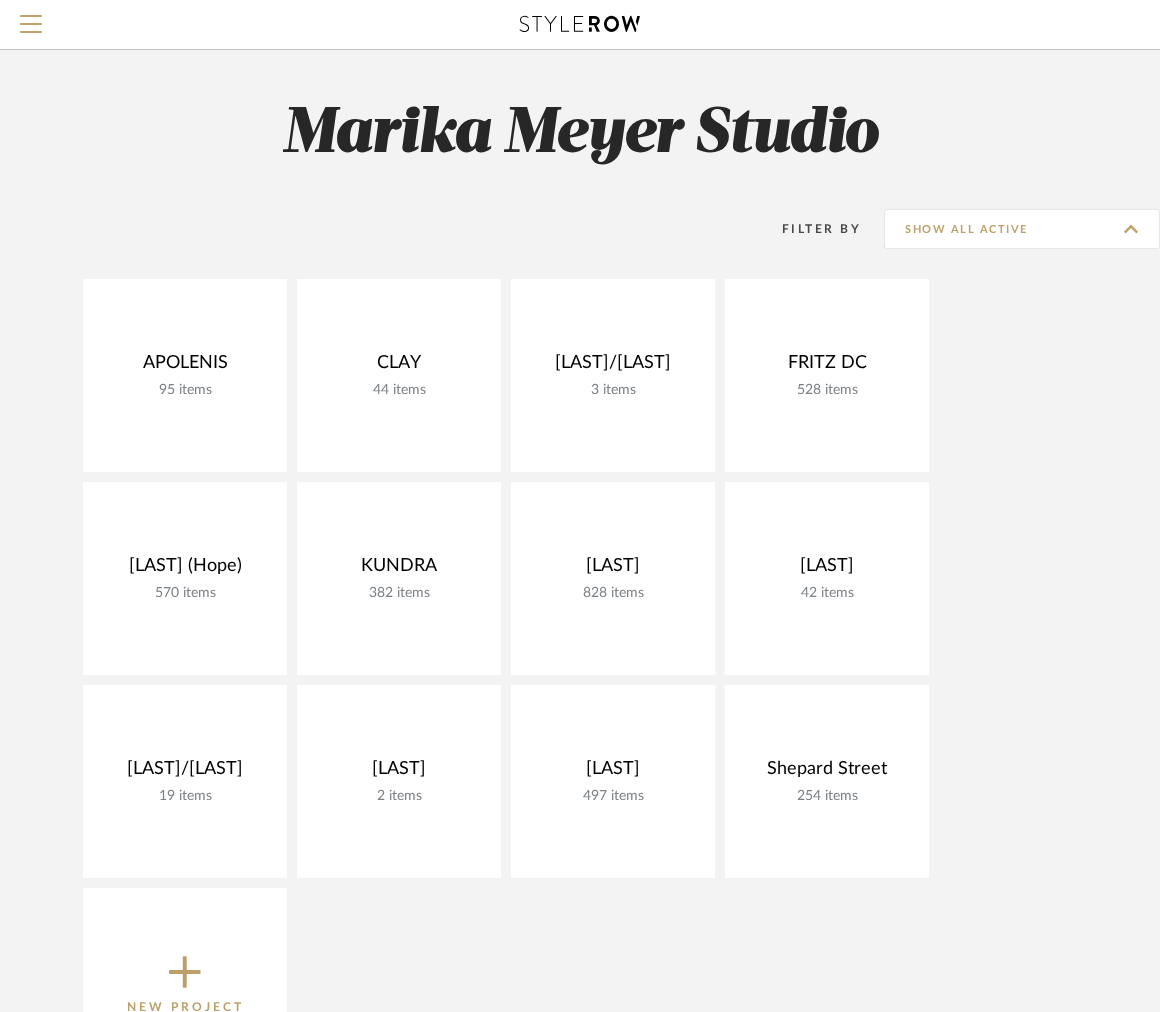type on "Archived" 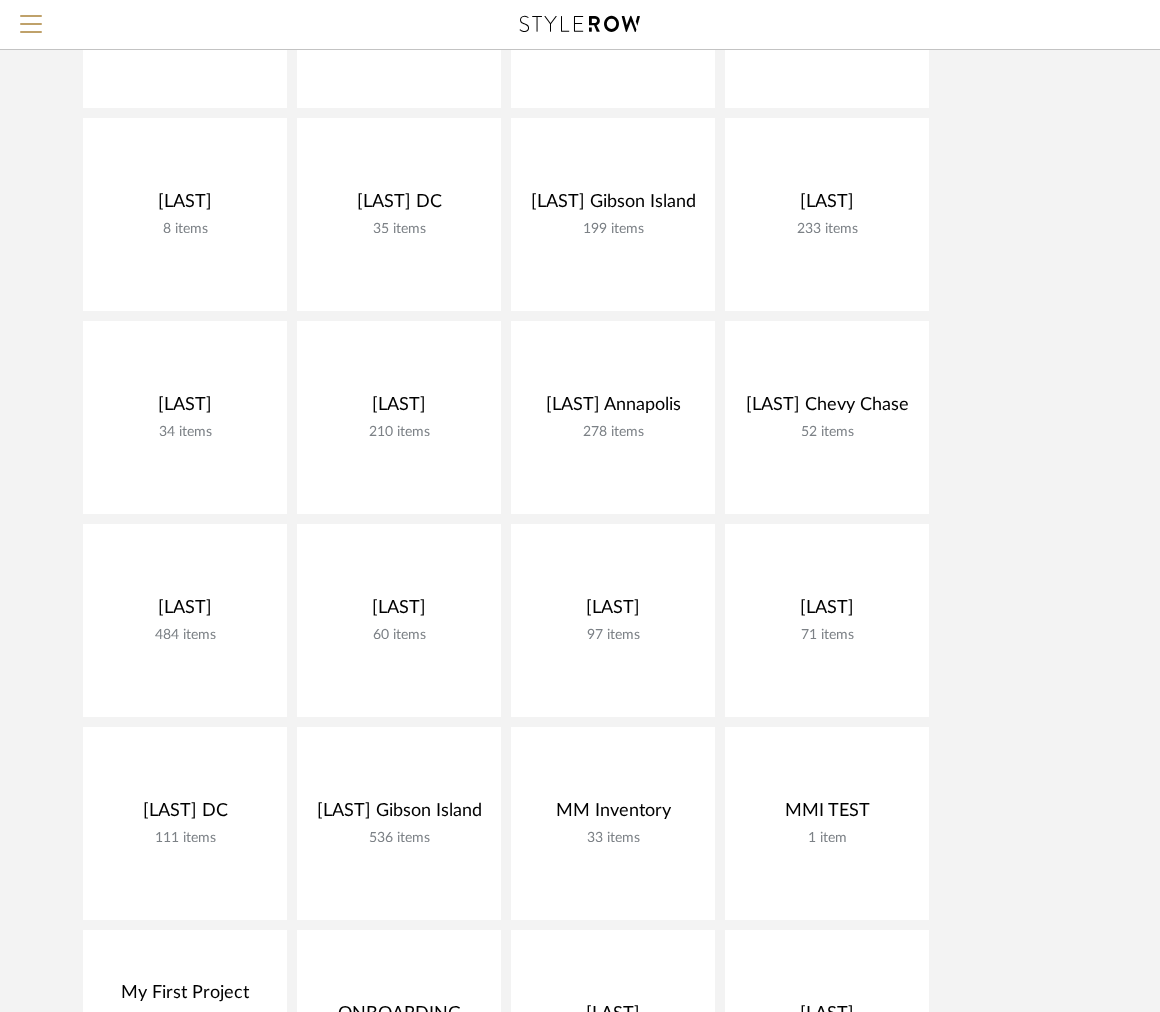 scroll, scrollTop: 2137, scrollLeft: 0, axis: vertical 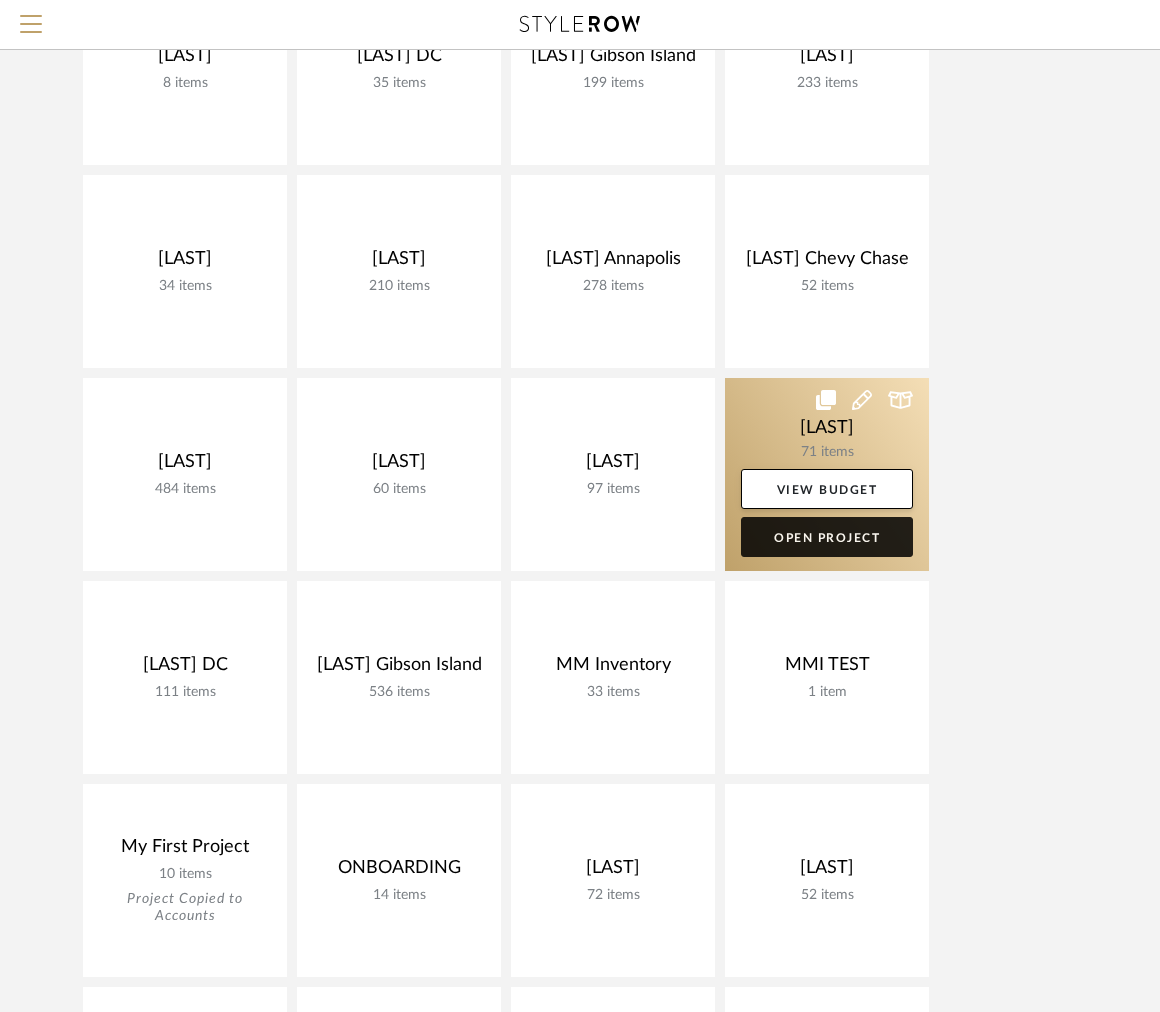 click on "Open Project" 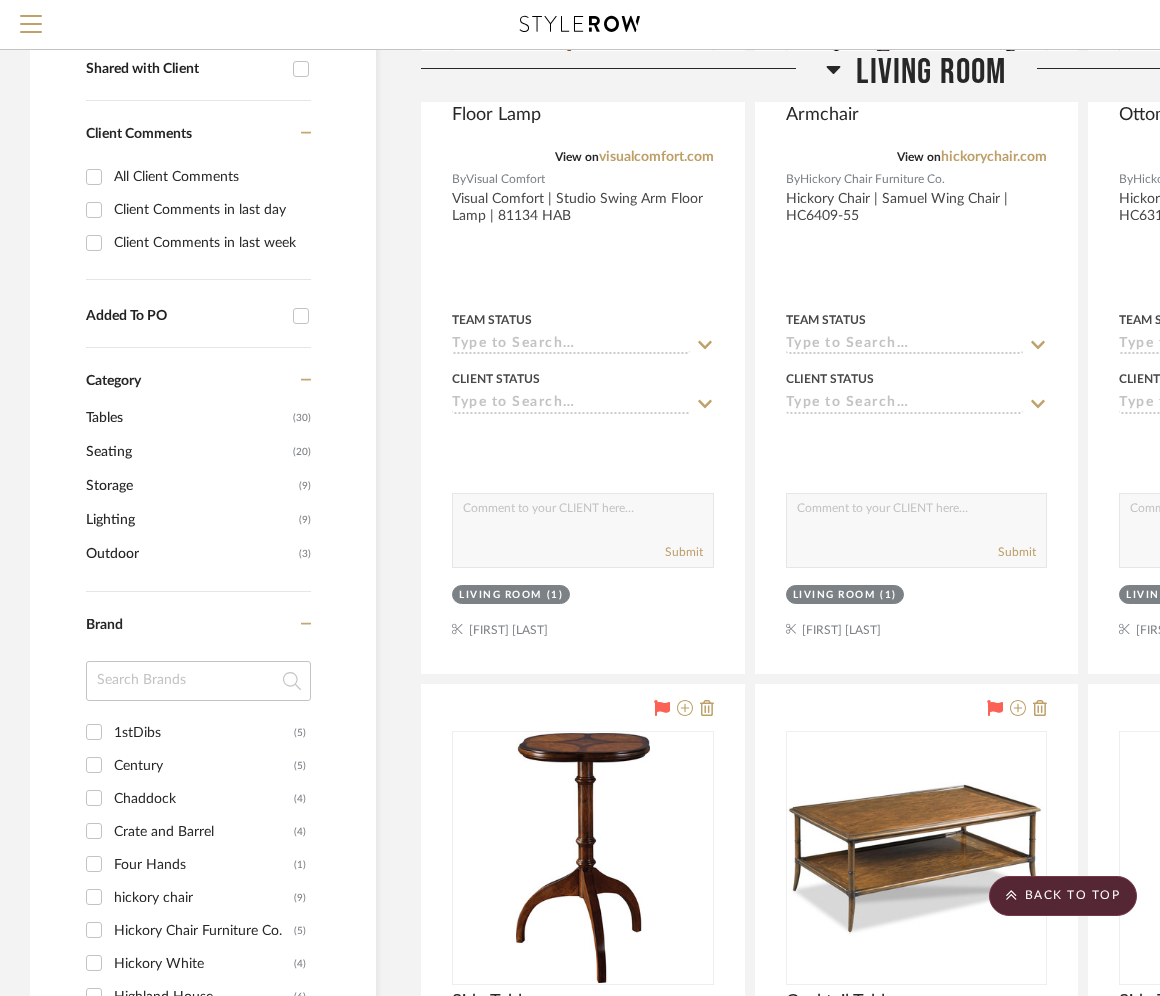 scroll, scrollTop: 0, scrollLeft: 0, axis: both 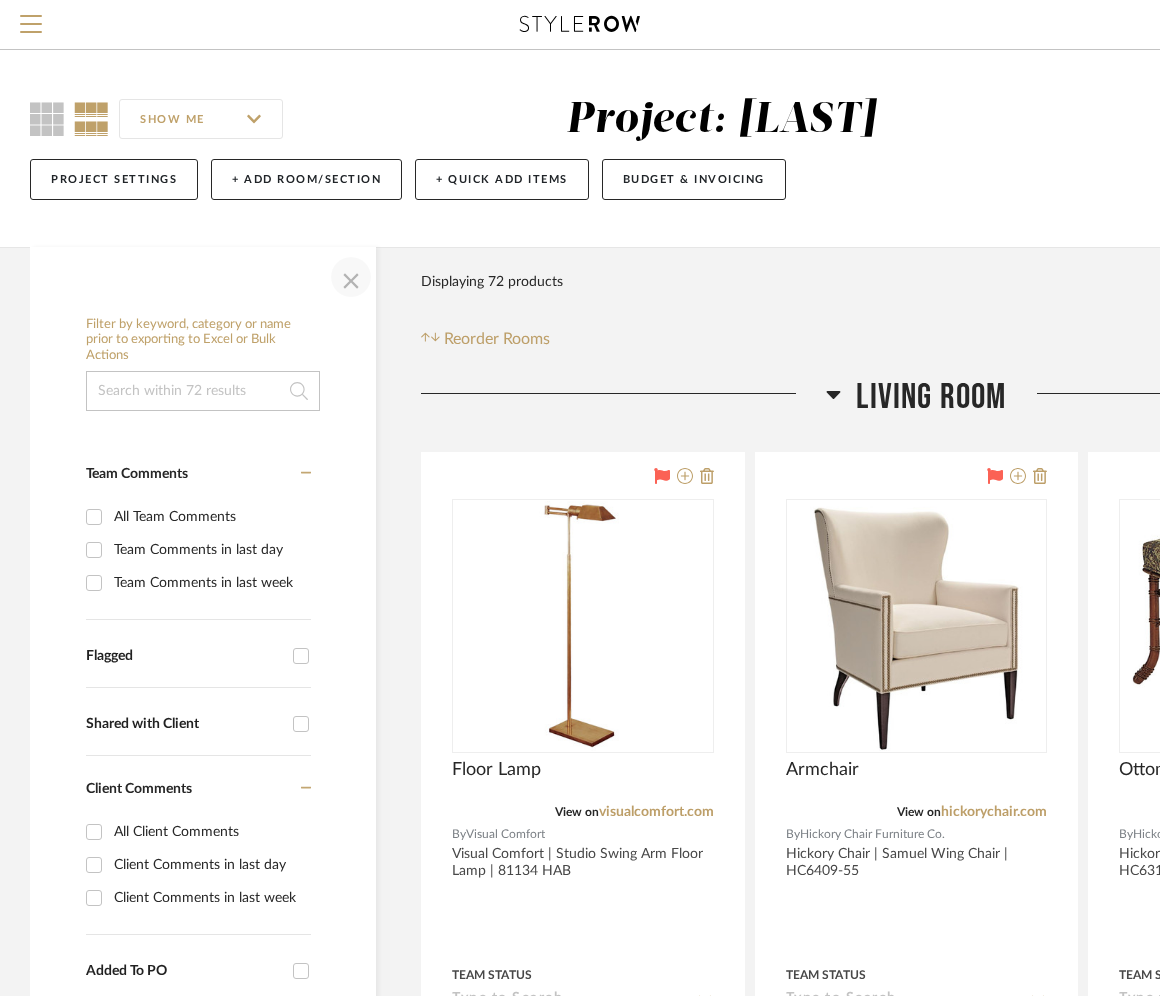 click 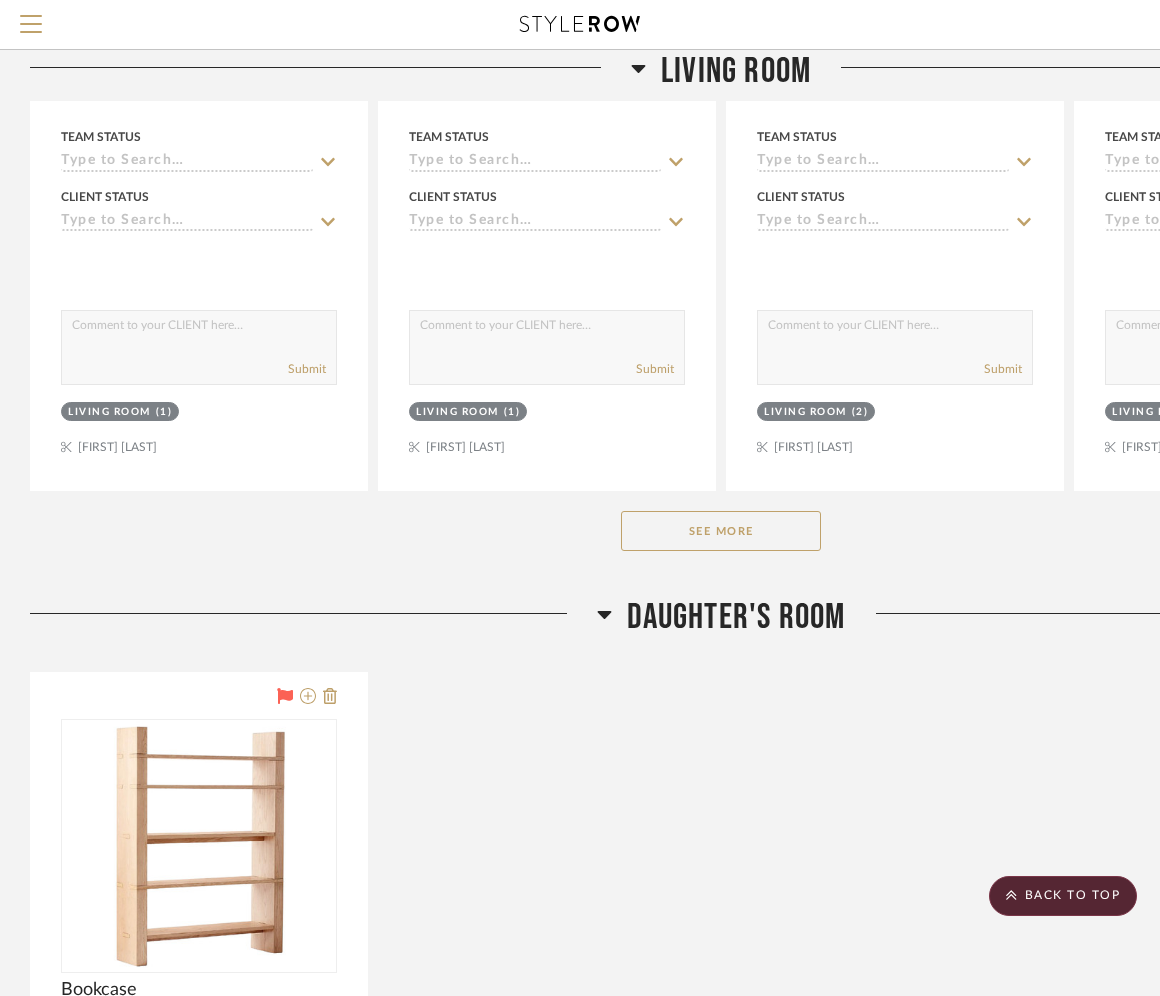 click on "See More" 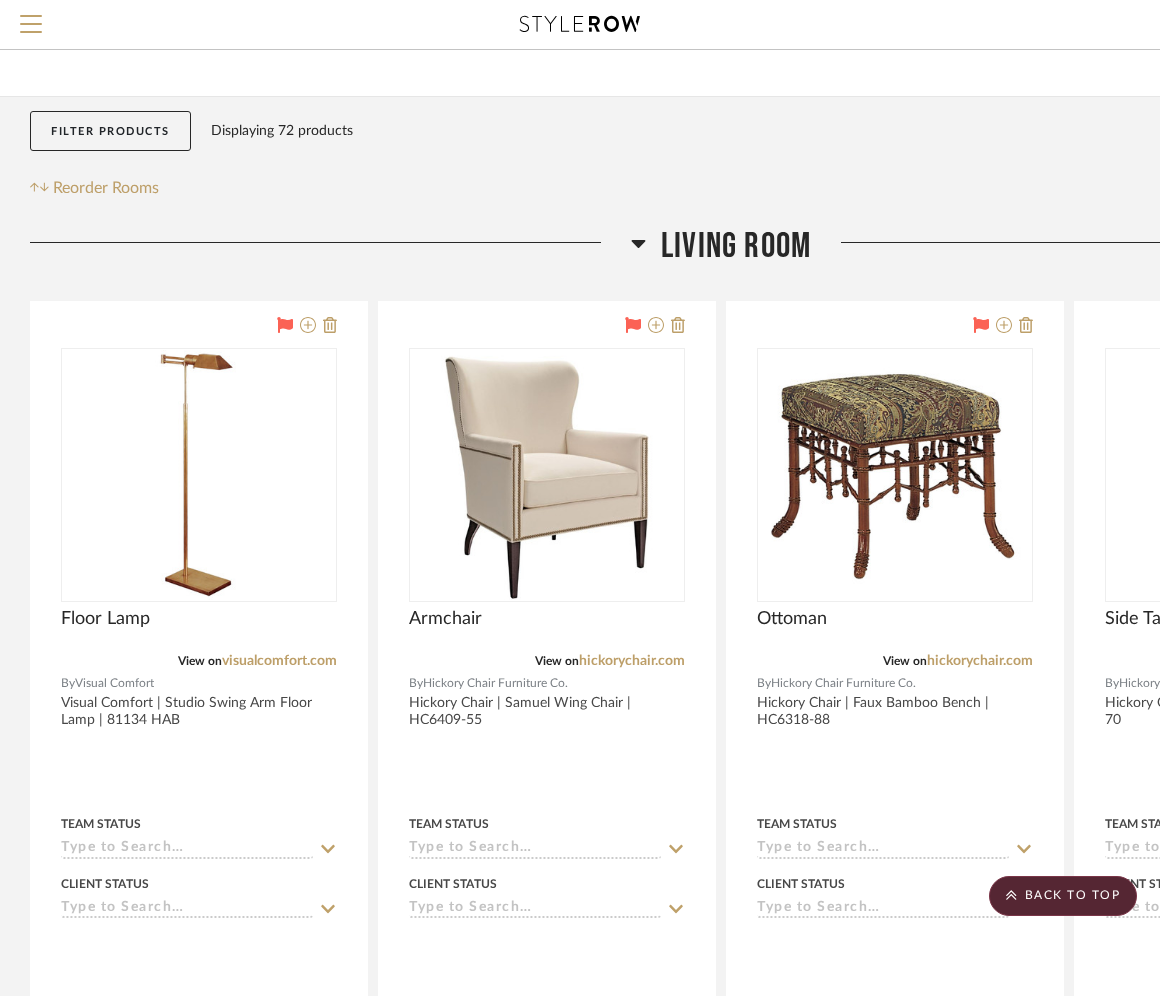scroll, scrollTop: 0, scrollLeft: 0, axis: both 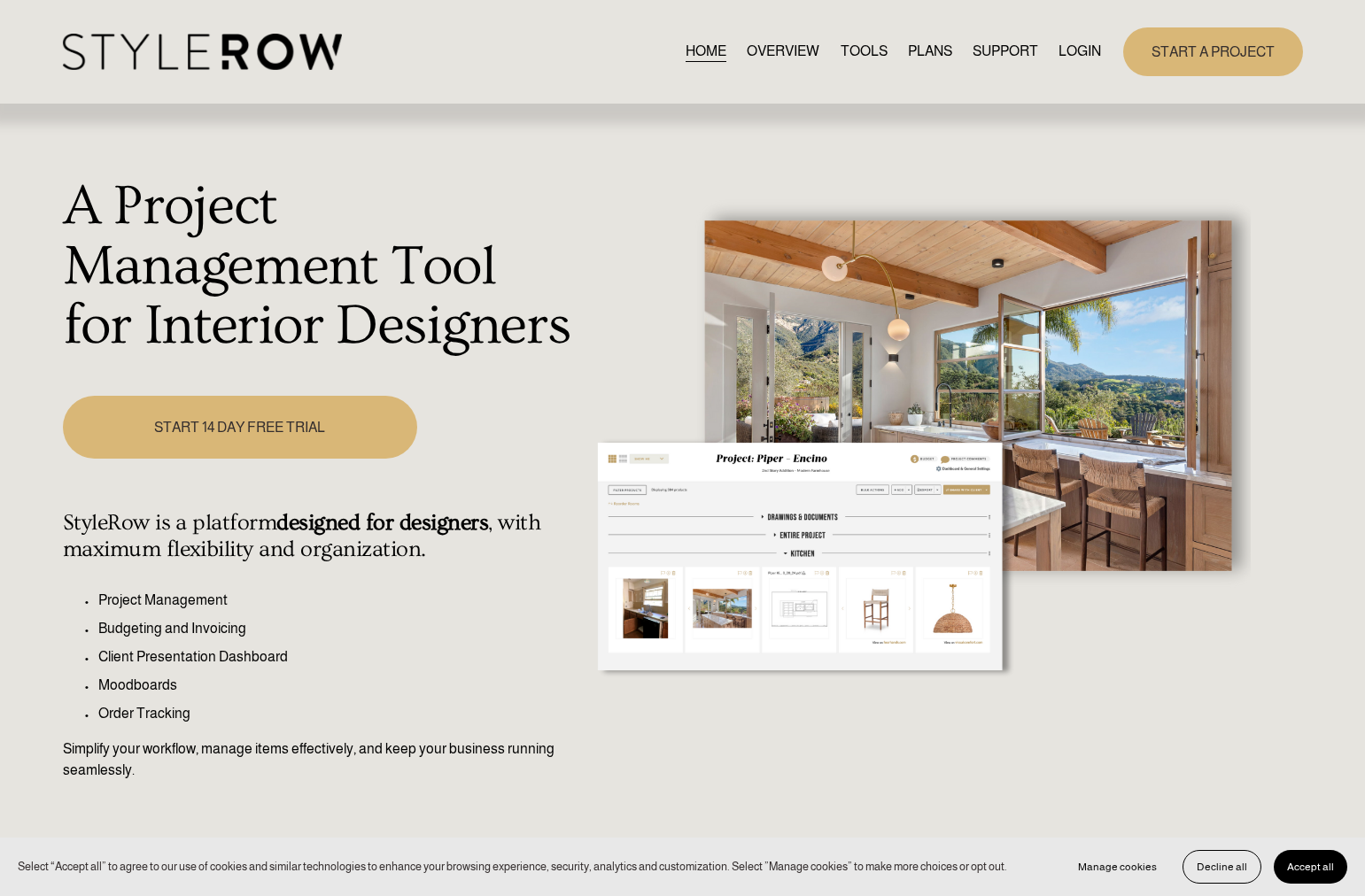 click on "LOGIN" at bounding box center (1080, 51) 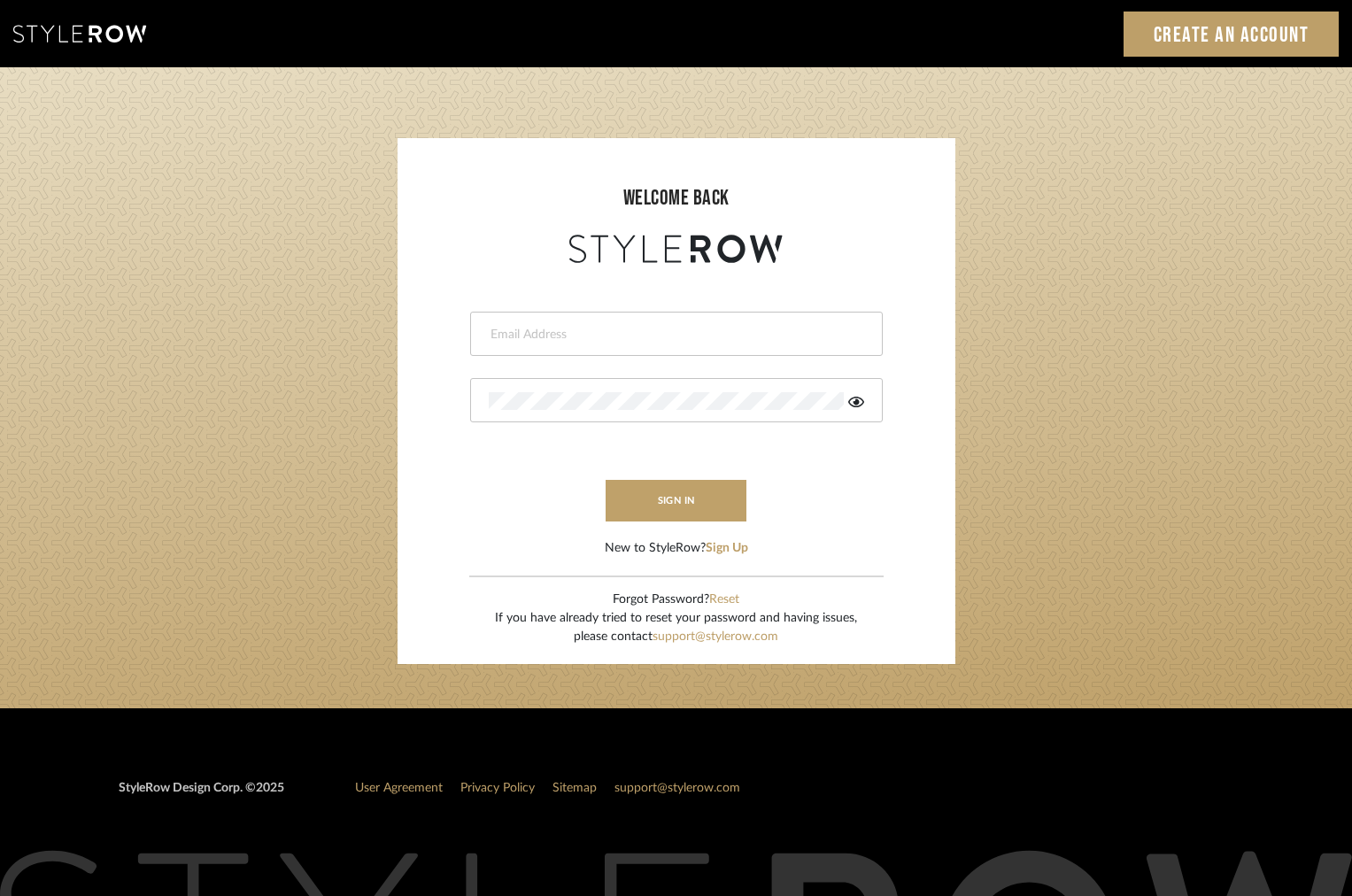 scroll, scrollTop: 0, scrollLeft: 0, axis: both 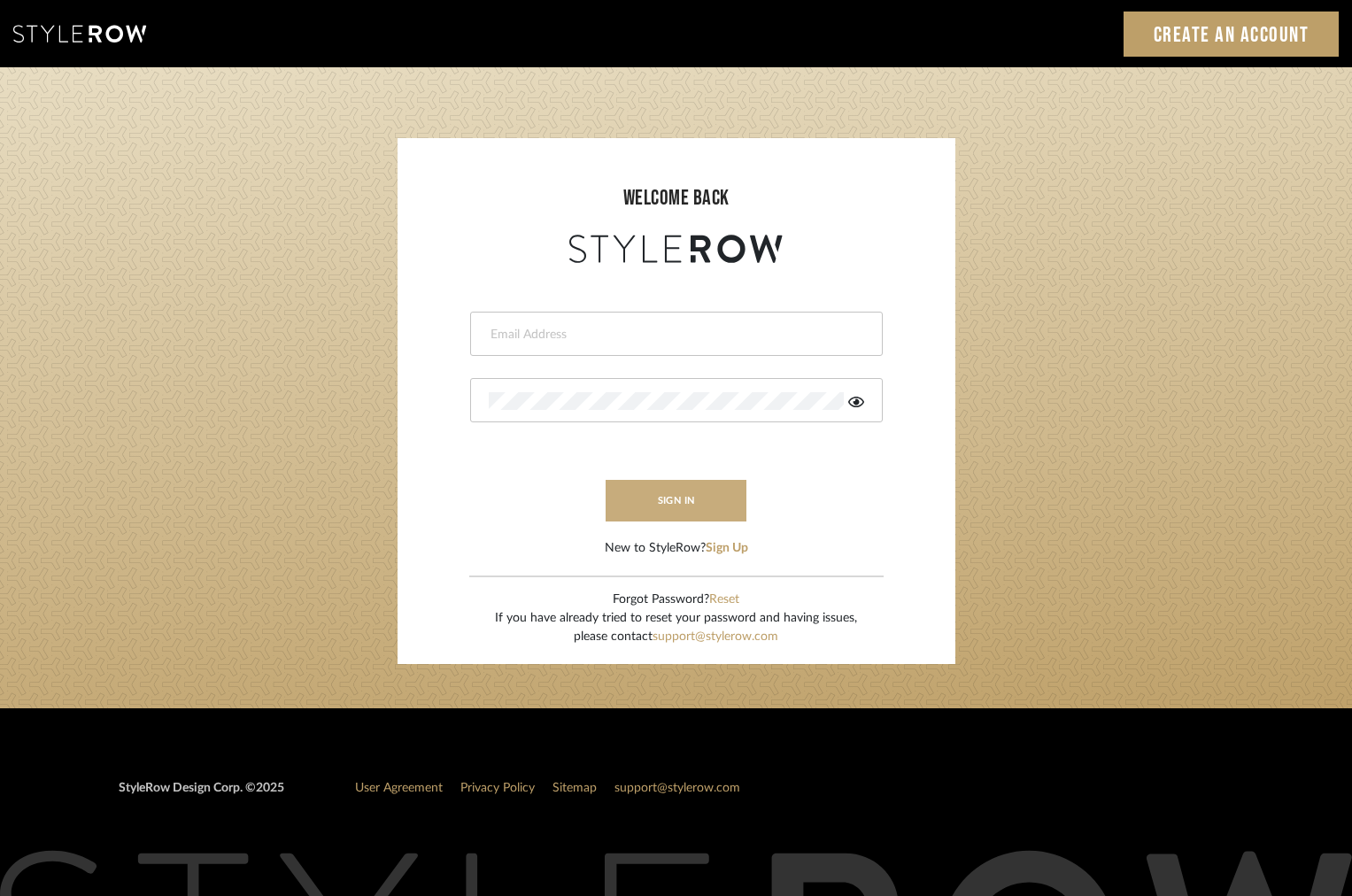 type on "intern@meyerinteriors.com" 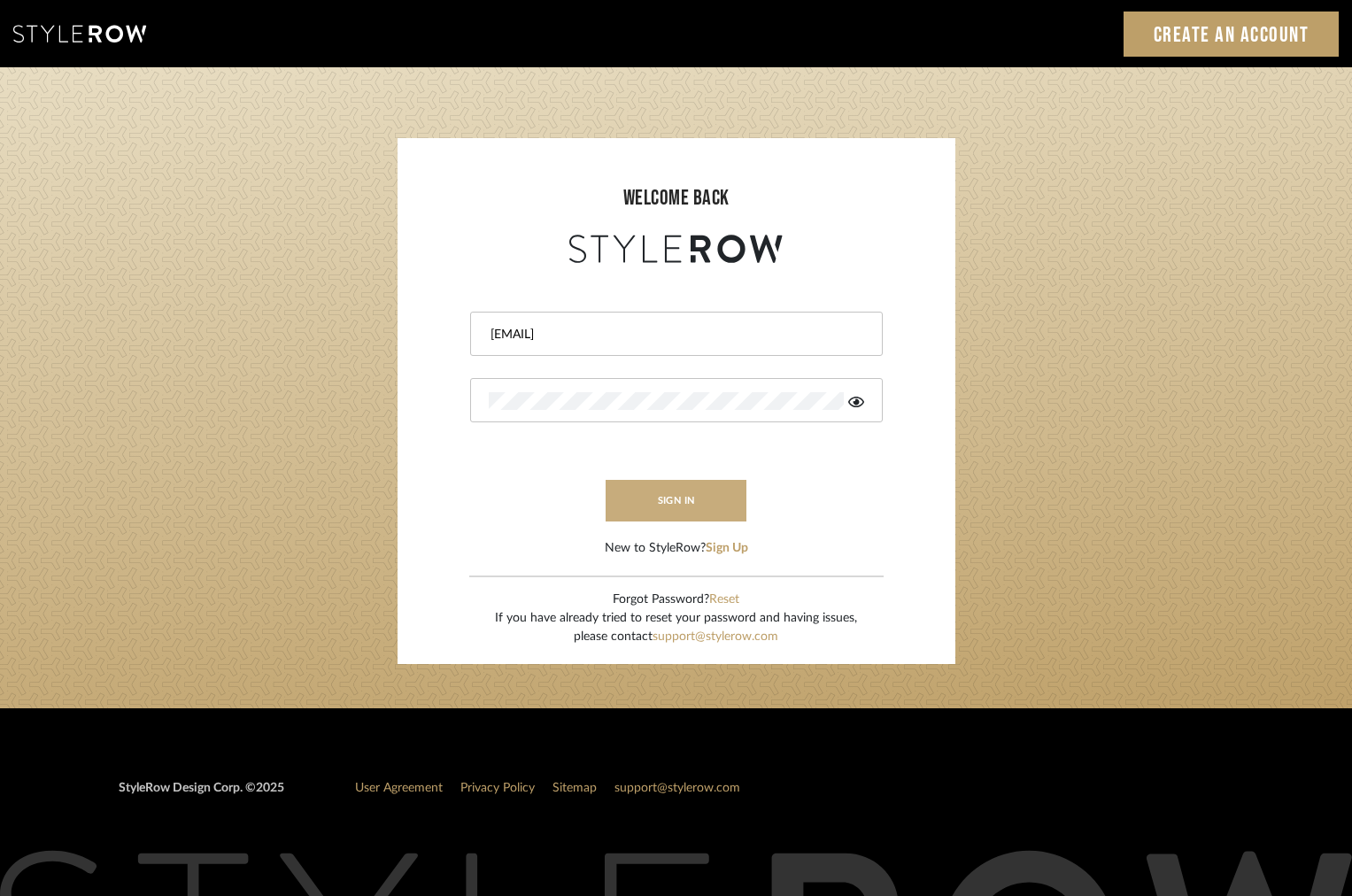 click on "sign in" at bounding box center (676, 500) 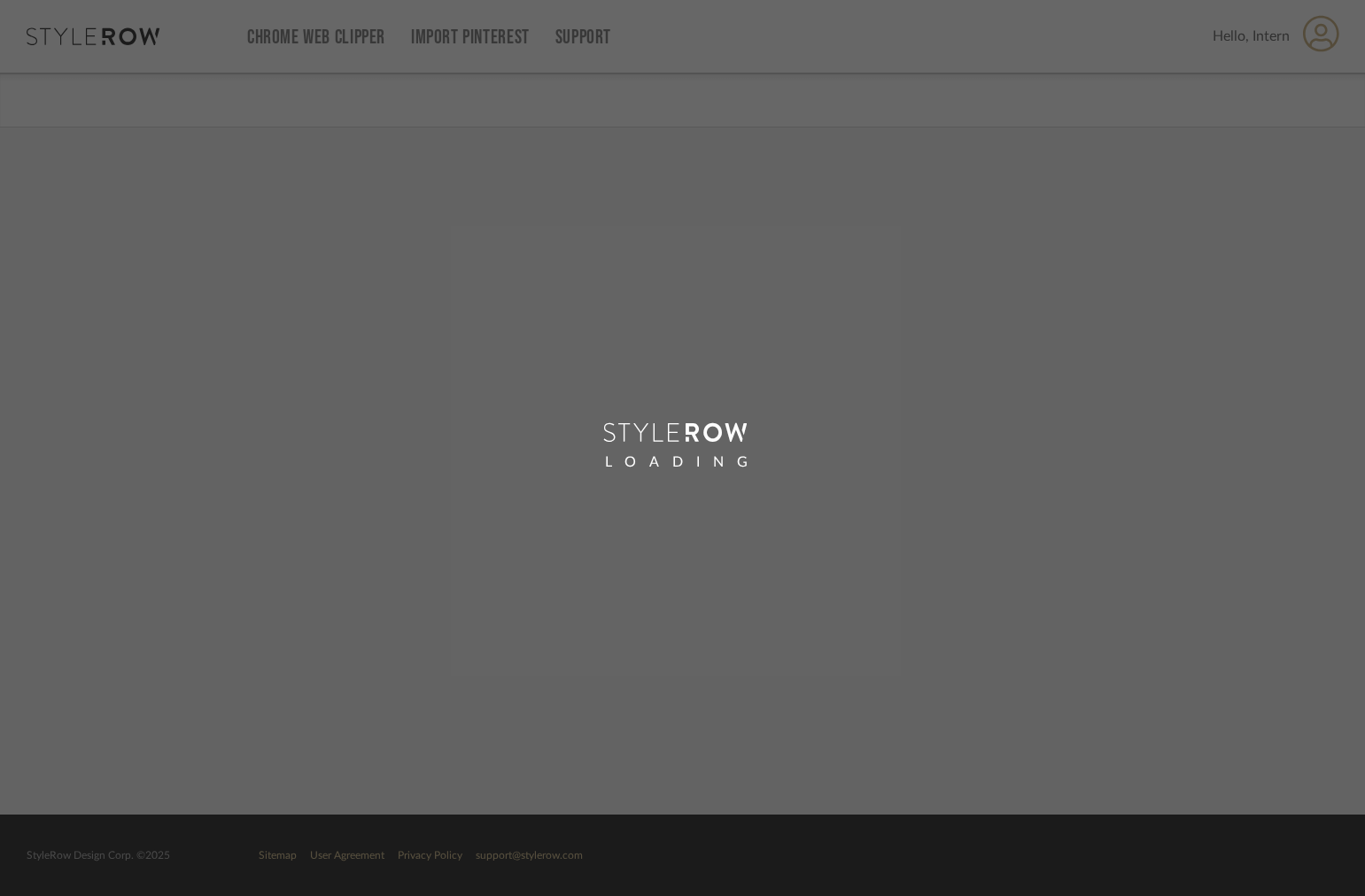 scroll, scrollTop: 0, scrollLeft: 0, axis: both 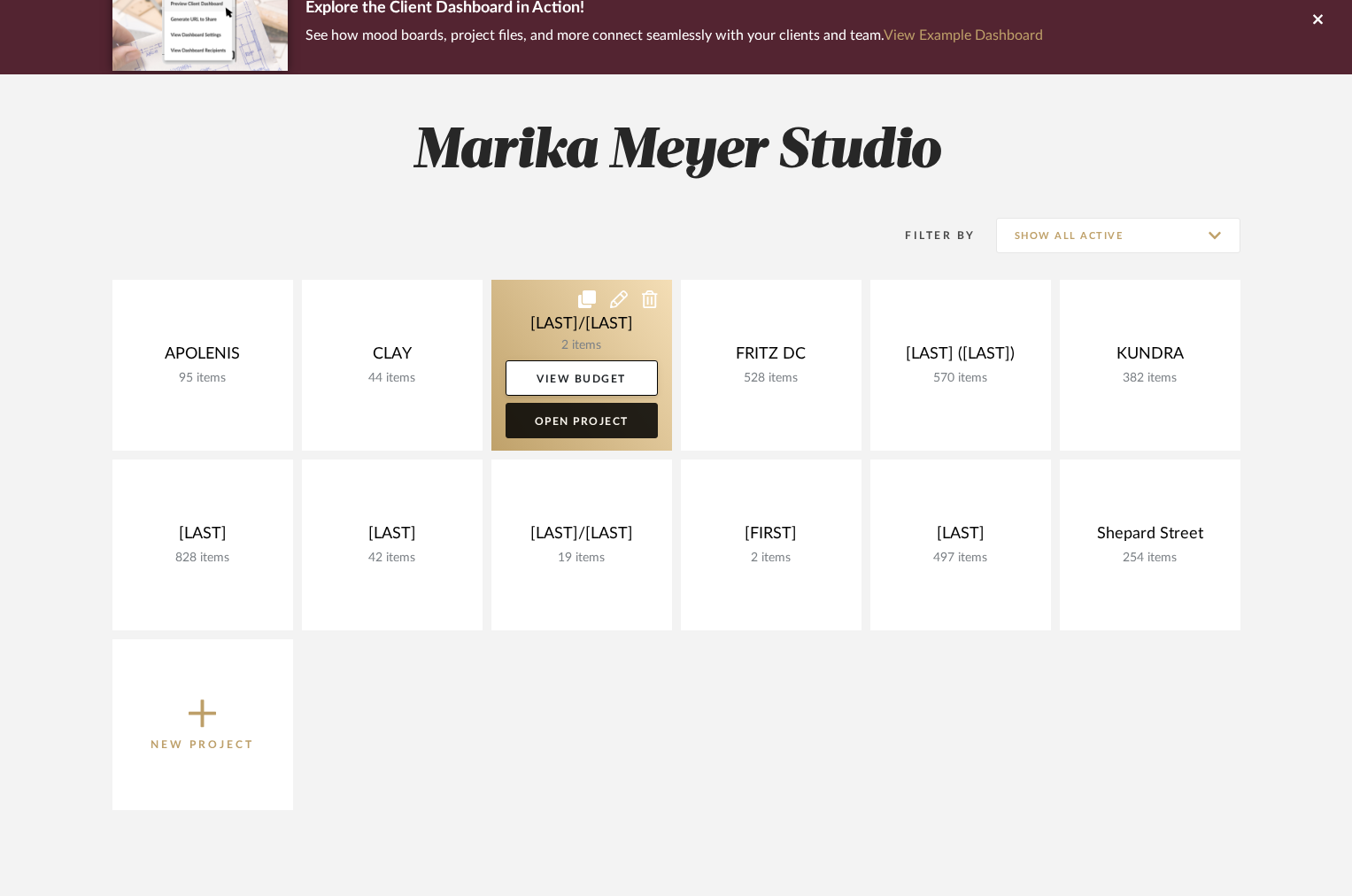 click on "Open Project" 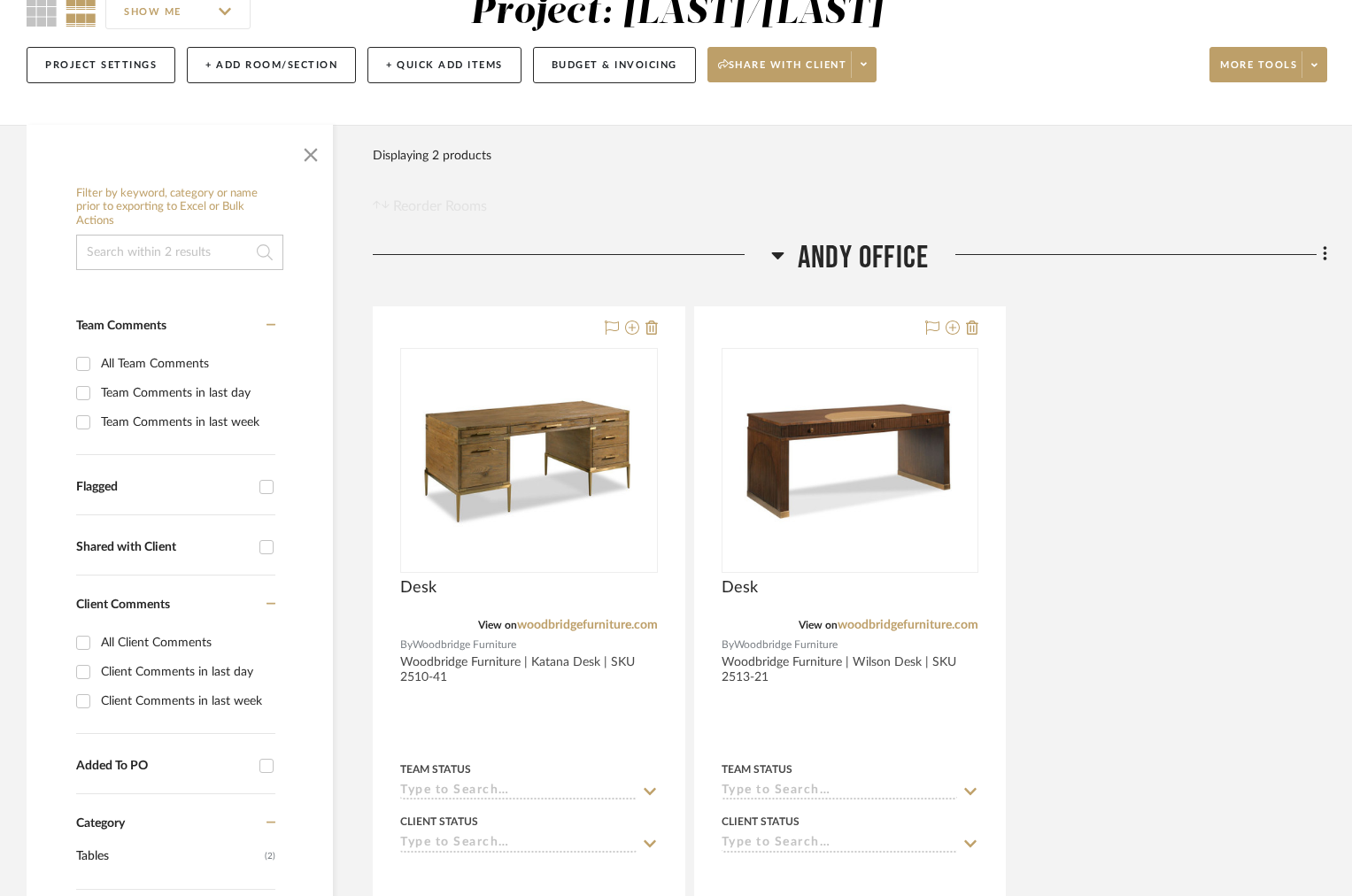 scroll, scrollTop: 255, scrollLeft: 0, axis: vertical 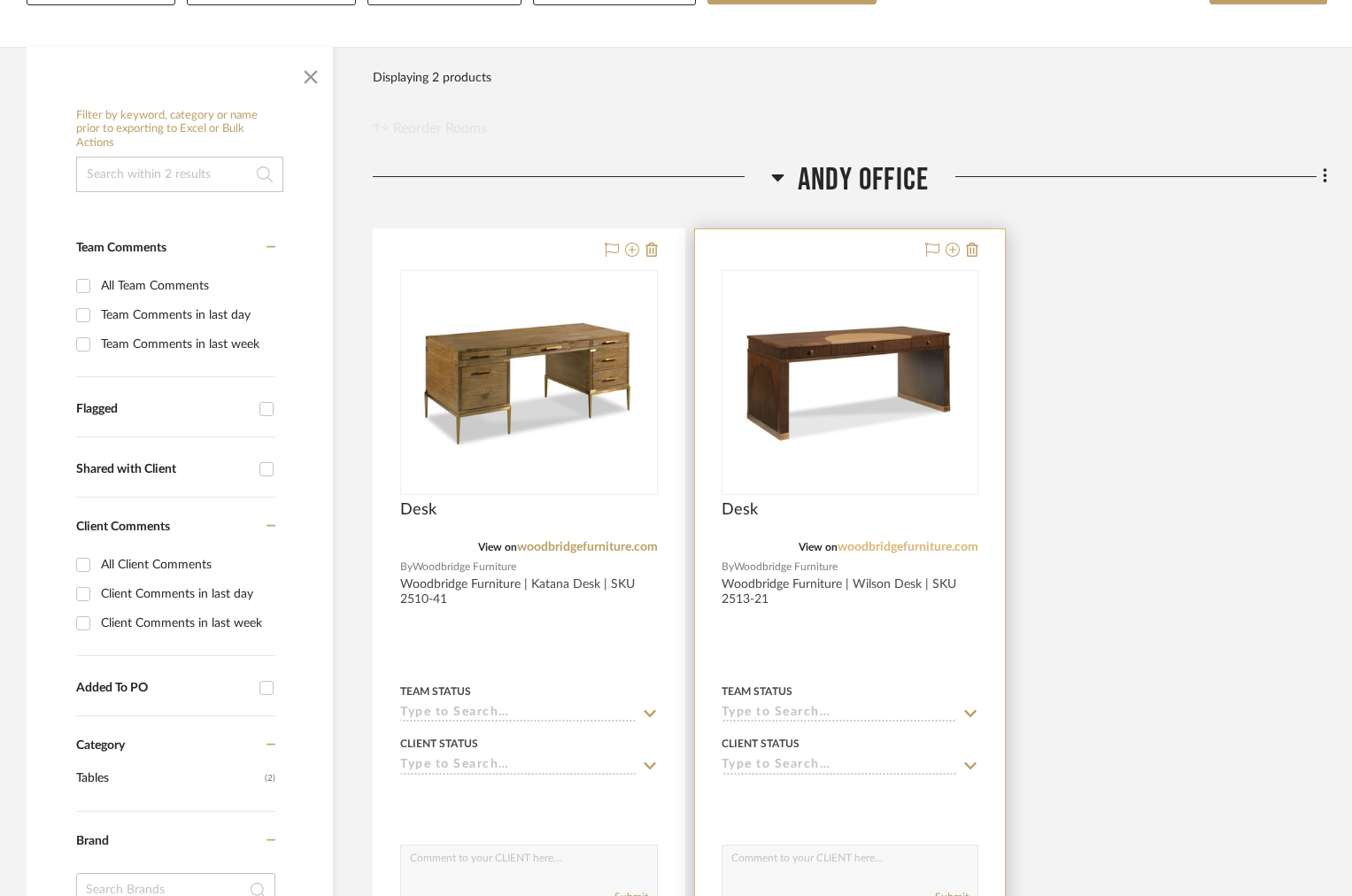 click on "woodbridgefurniture.com" at bounding box center (908, 547) 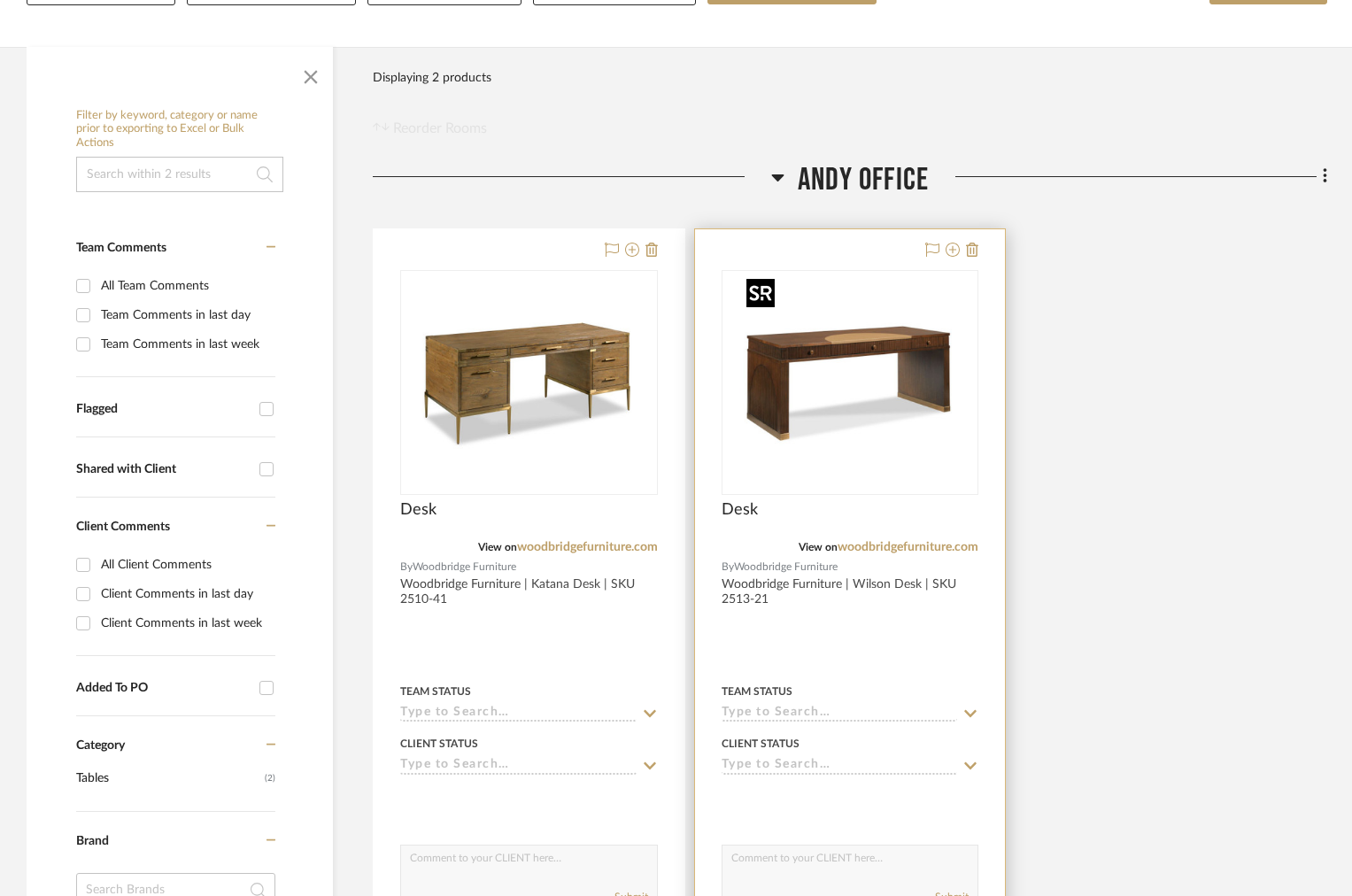 click at bounding box center (850, 382) 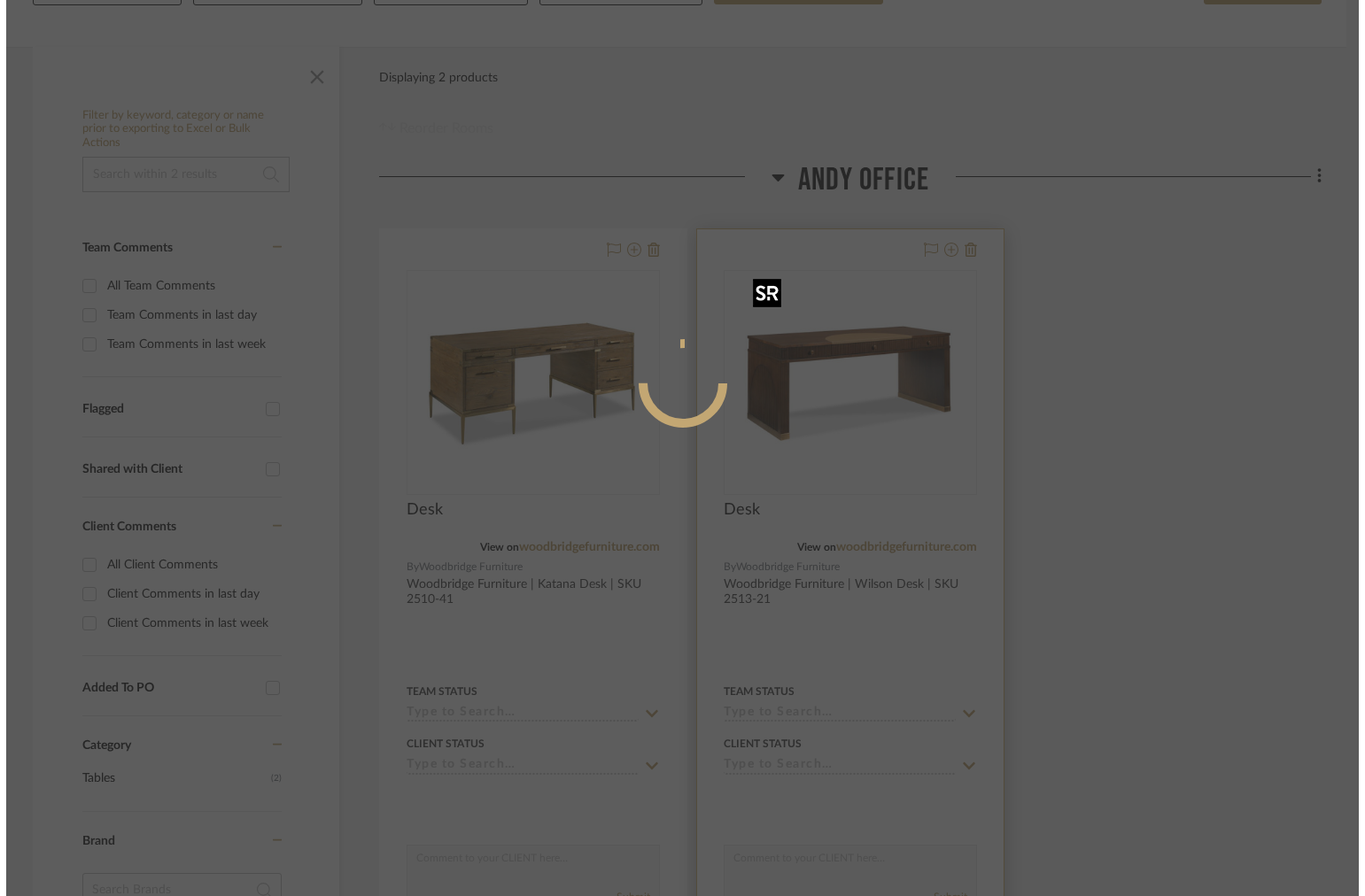 scroll, scrollTop: 0, scrollLeft: 0, axis: both 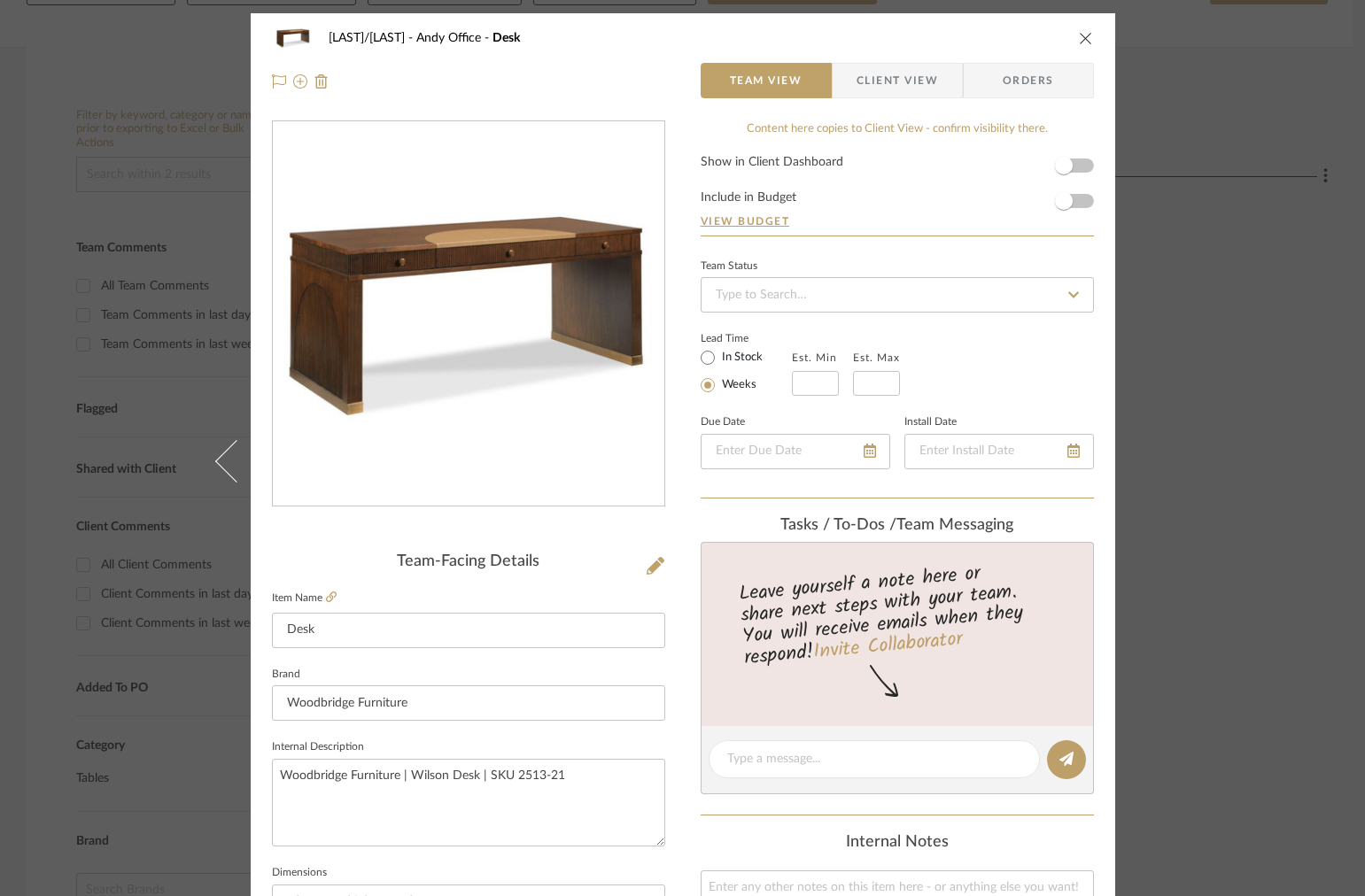 click on "Client View" at bounding box center [897, 81] 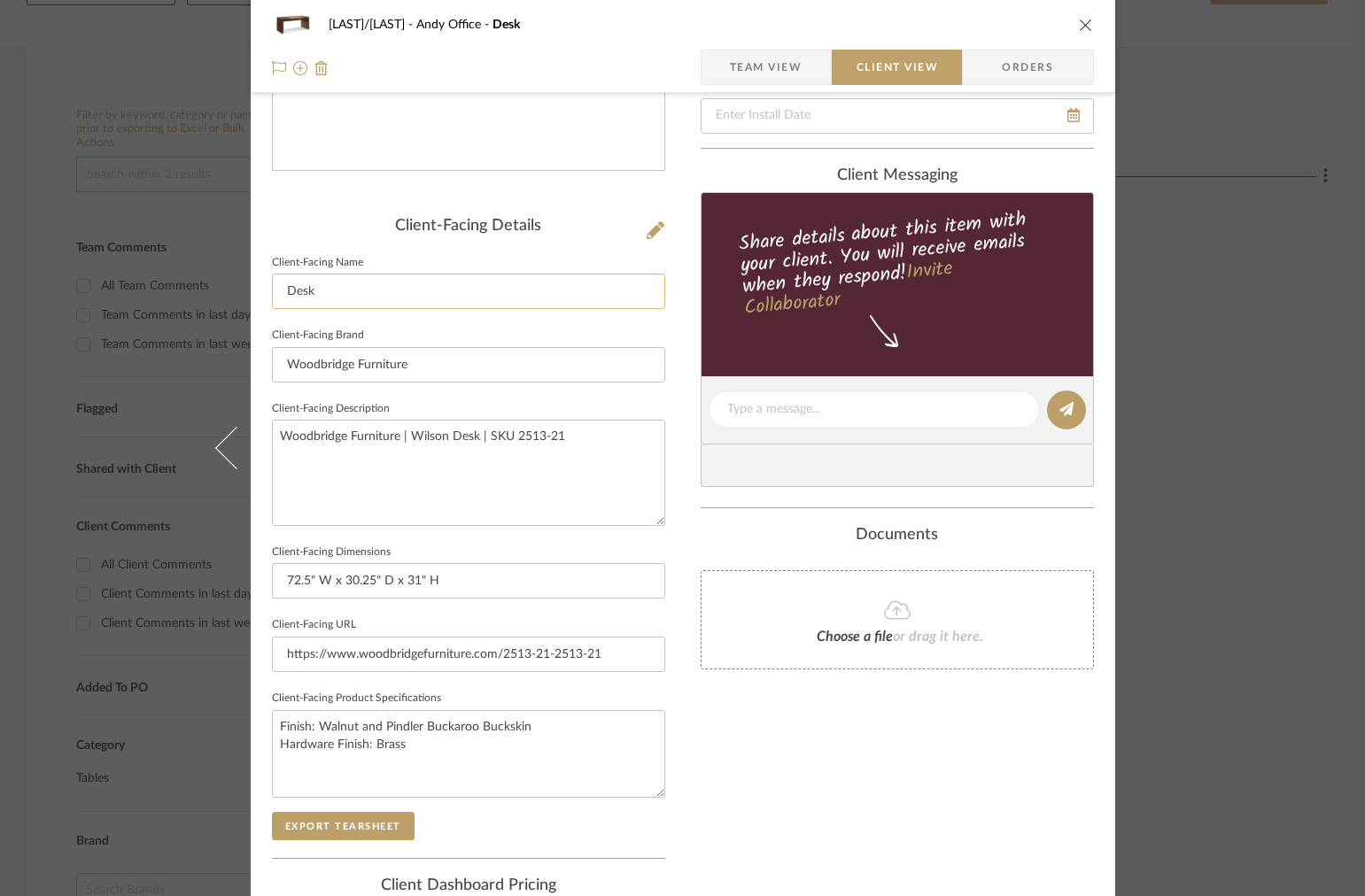scroll, scrollTop: 366, scrollLeft: 0, axis: vertical 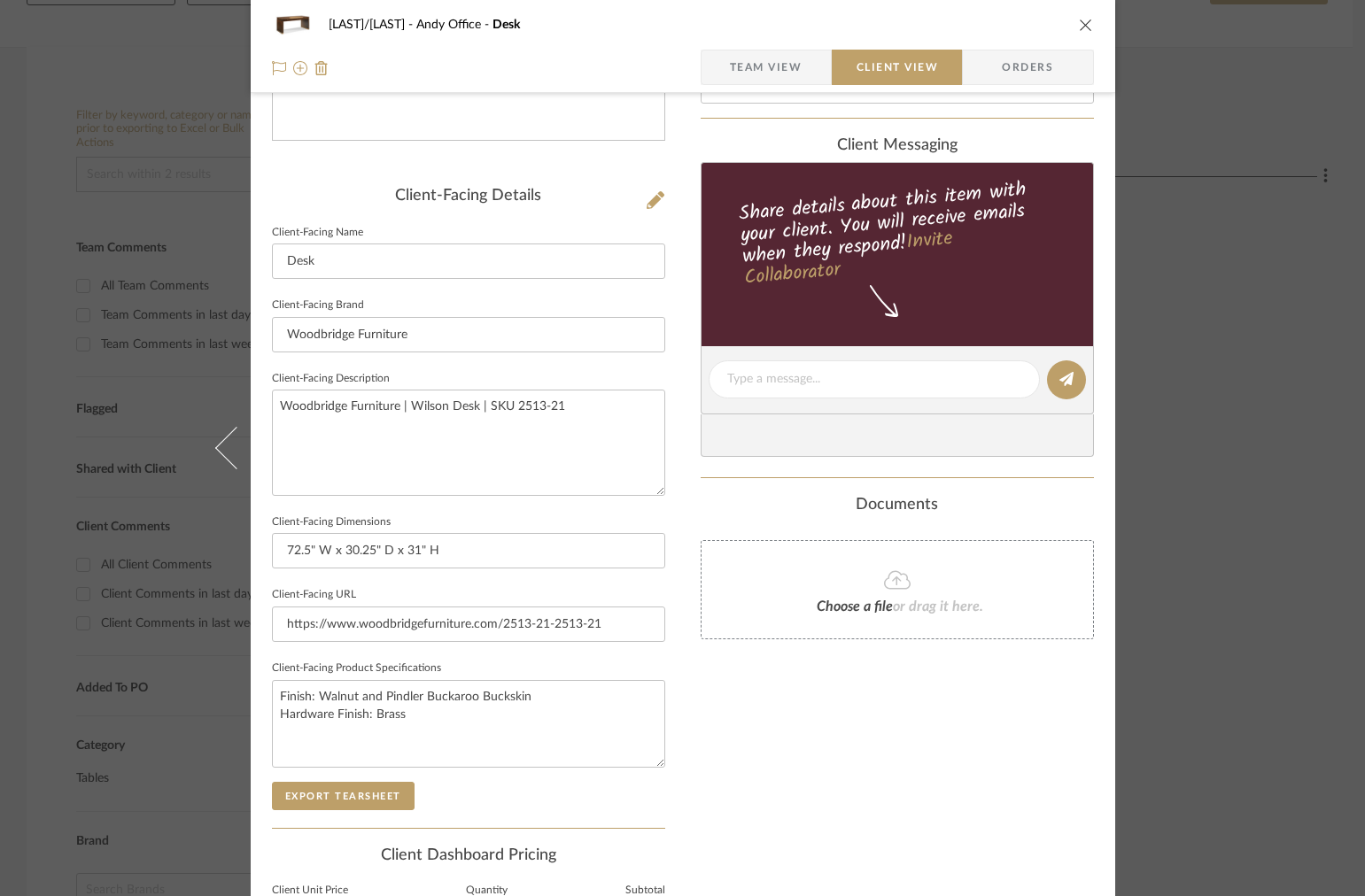 click on "[NAME]/[NAME] Andy Office Desk Team View Client View Orders  Client-Facing Details   Client-Facing Name  Desk  Client-Facing Brand  Woodbridge Furniture  Client-Facing Description  Woodbridge Furniture | Wilson Desk | SKU 2513-21  Client-Facing Dimensions  72.5" W x 30.25" D x 31" H  Client-Facing URL  https://www.woodbridgefurniture.com/2513-21-2513-21  Client-Facing Product Specifications  Finish: Walnut and Pindler Buckaroo Buckskin
Hardware Finish: Brass  Export Tearsheet   Client Dashboard Pricing   Client Unit Price   $0.00      X  Quantity  1    Each      =  Subtotal   $0.00  Include Tax Include Shipping Total Client Price   $0.00  Only content on this tab can share to Dashboard.  Show in Client Dashboard   Include in Budget   View Budget  Client Status  Lead Time  In Stock Weeks  Est. Min   Est. Max   Install Date  client Messaging  Share details about this item with your client. You will receive emails when they respond!  Invite Collaborator  Documents  Choose a file  or drag it here." at bounding box center (682, 448) 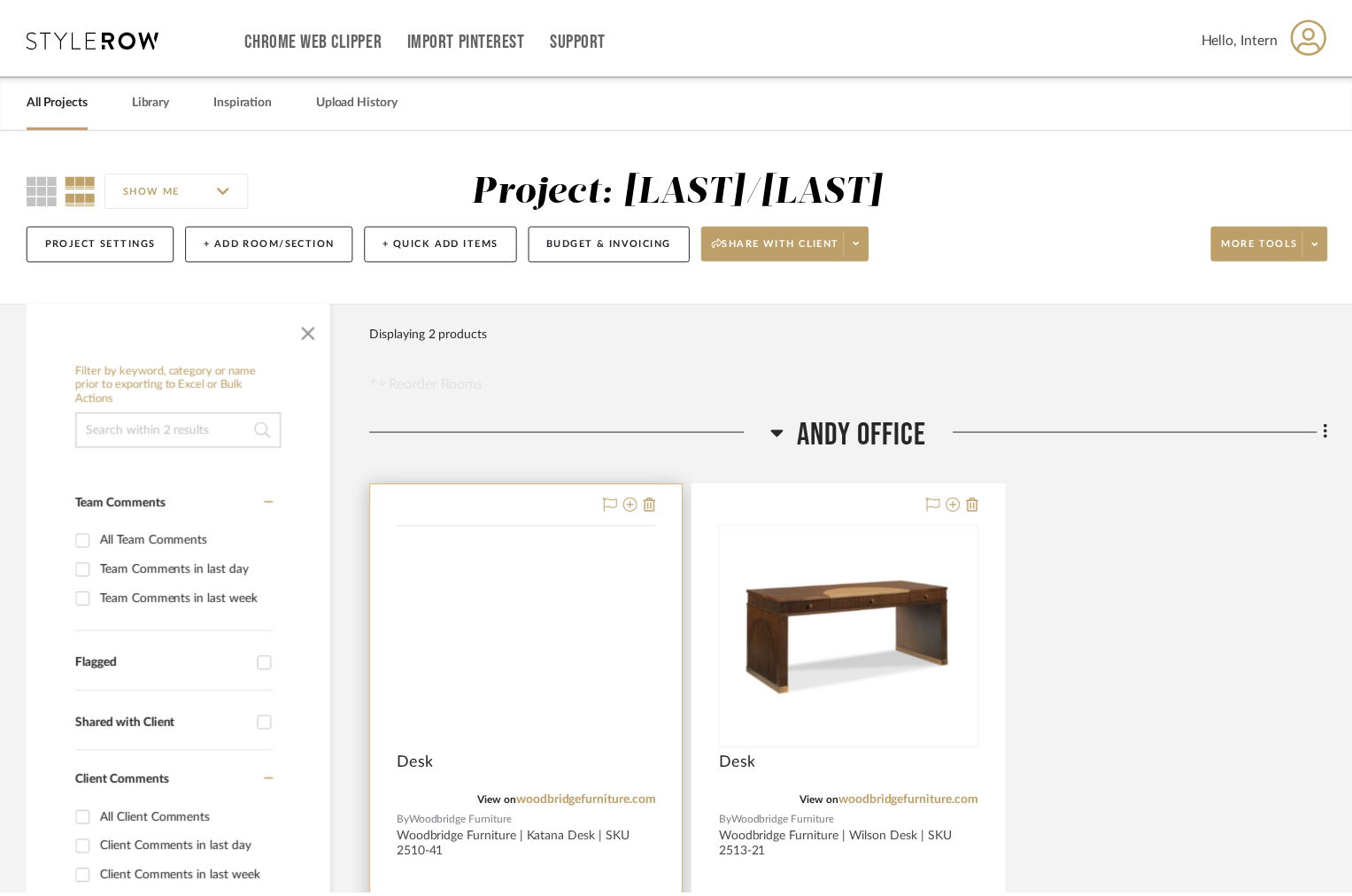 scroll, scrollTop: 255, scrollLeft: 0, axis: vertical 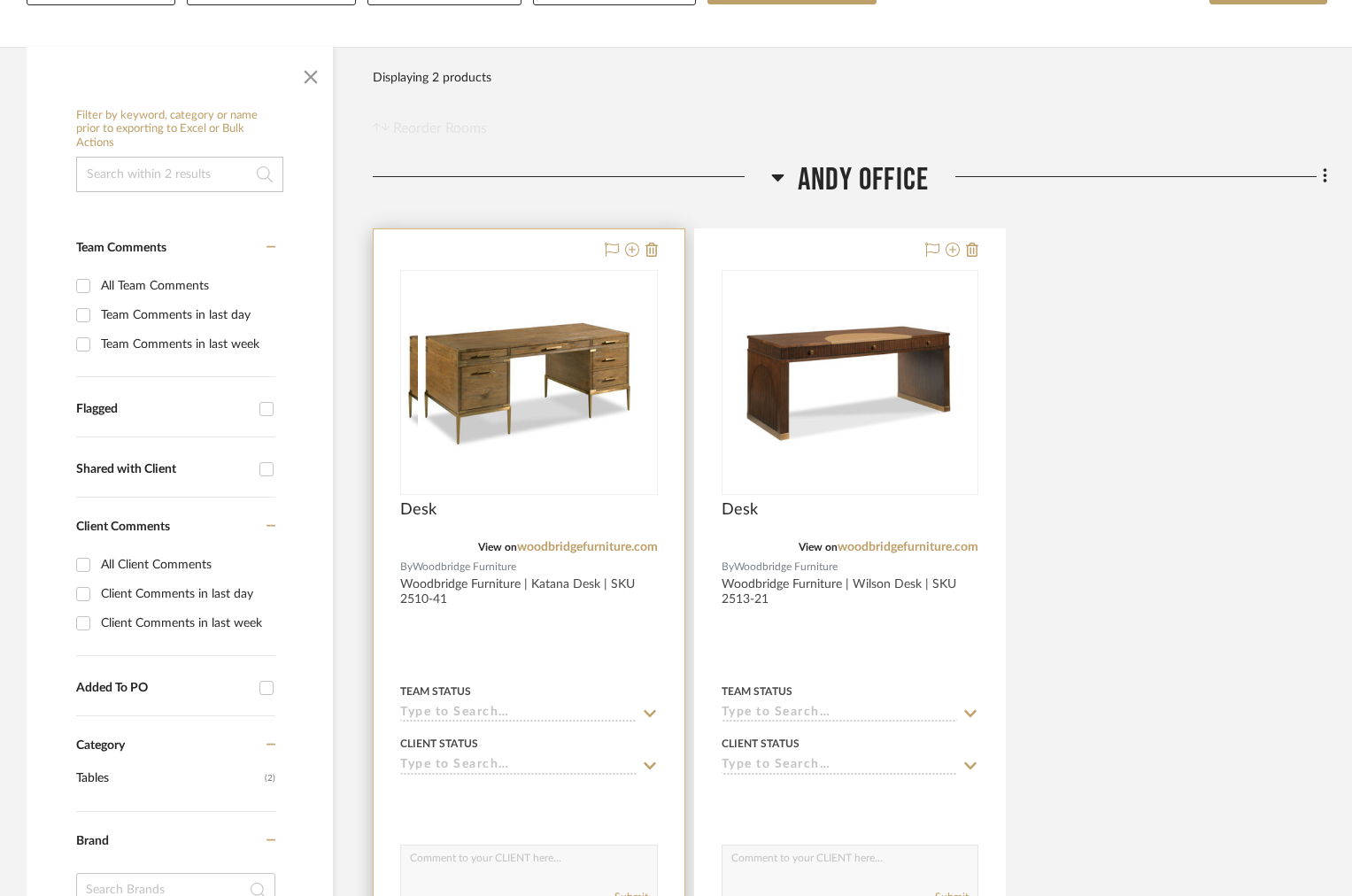 click at bounding box center [513, 382] 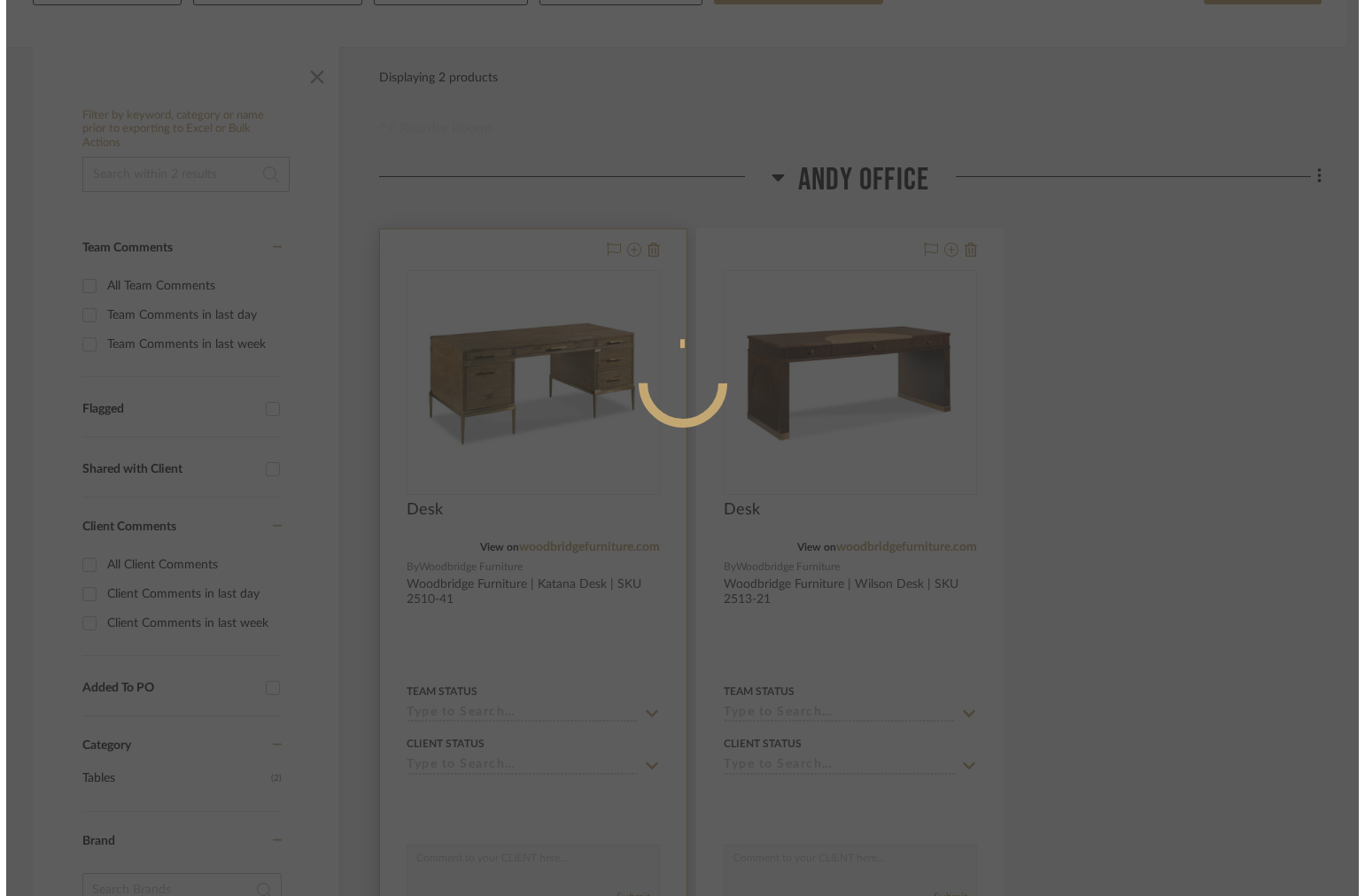 scroll, scrollTop: 0, scrollLeft: 0, axis: both 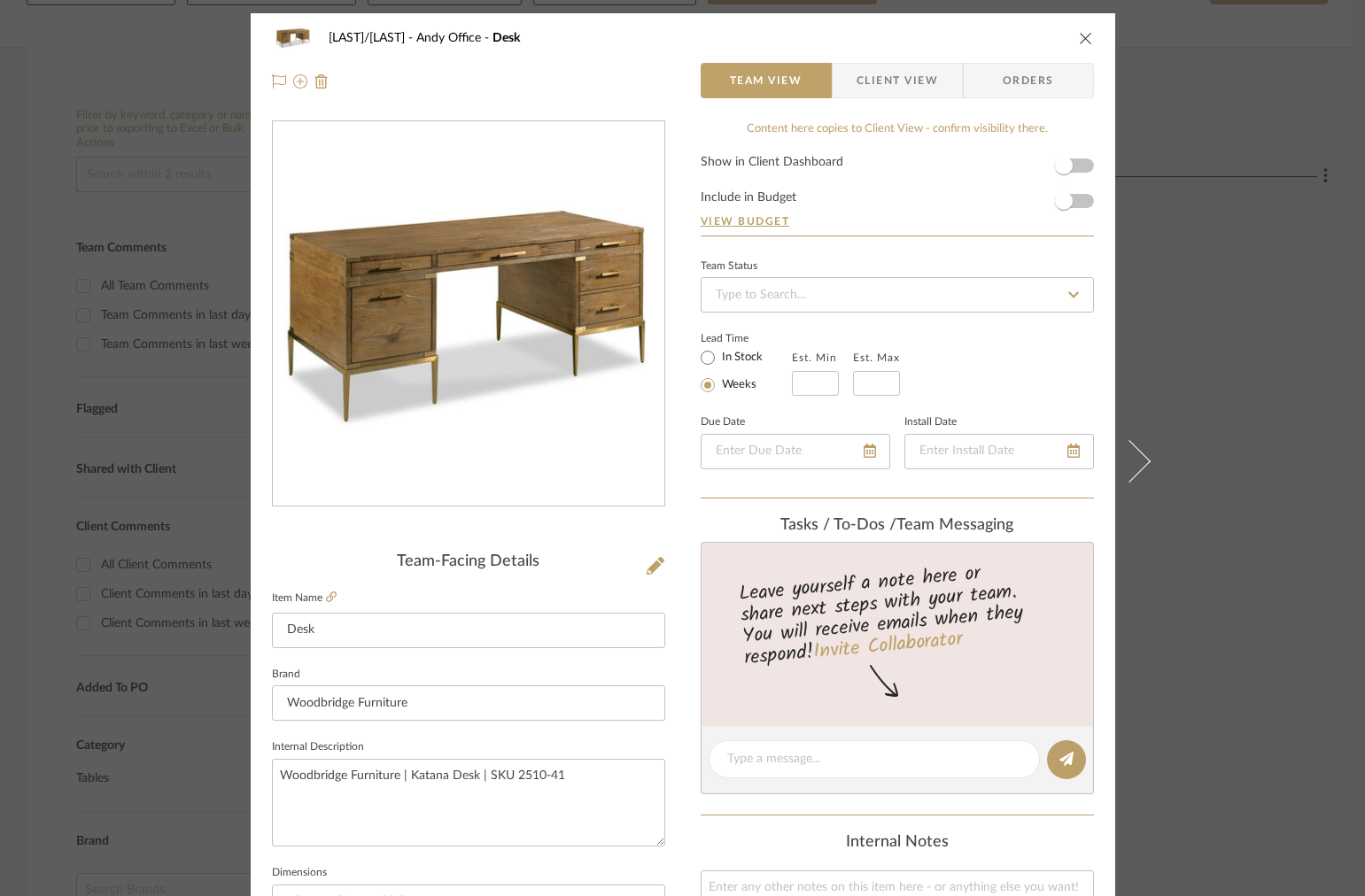 click on "FISHMAN/GOLDSMITH Andy Office Desk" at bounding box center (683, 38) 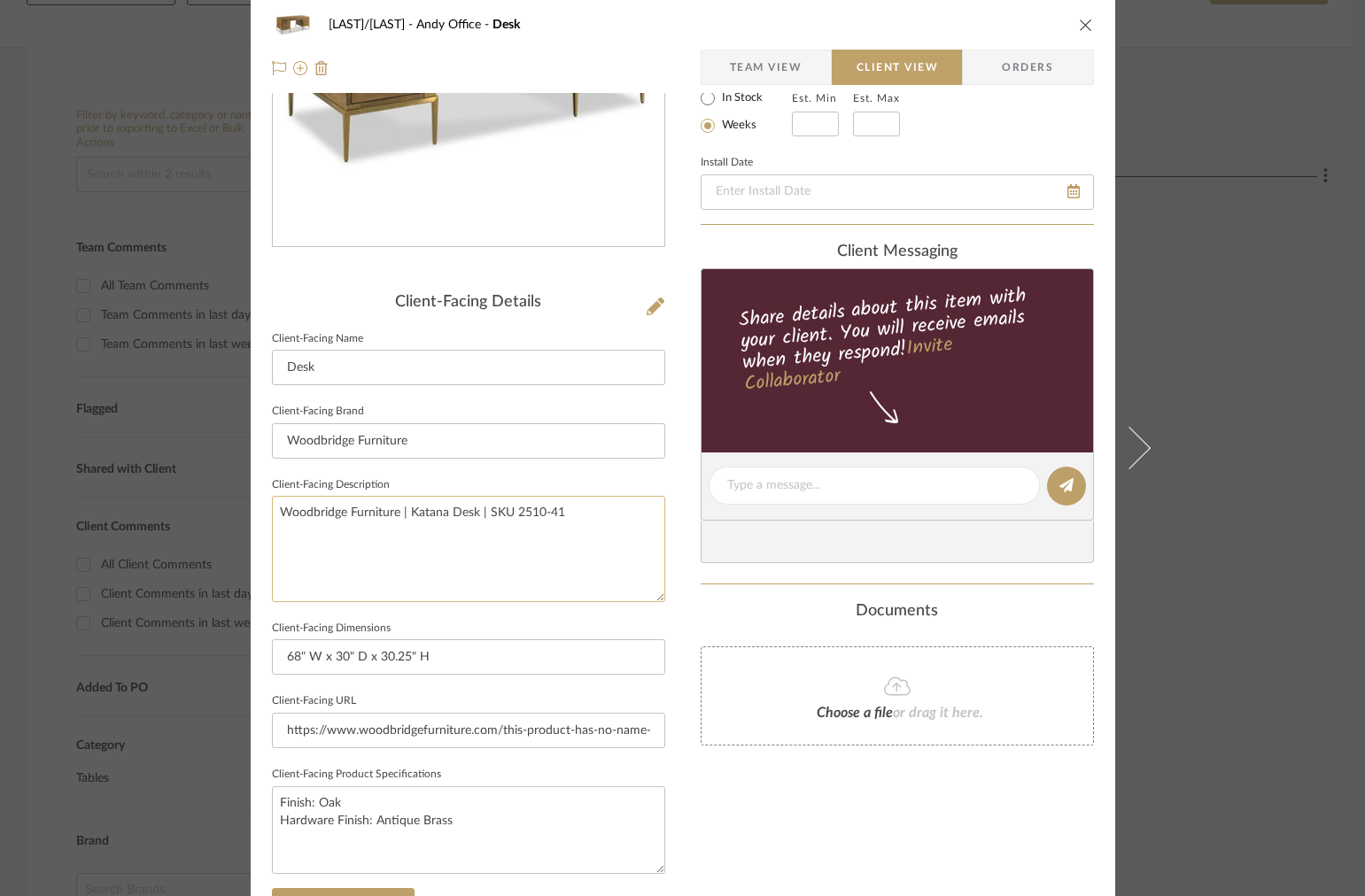 scroll, scrollTop: 0, scrollLeft: 0, axis: both 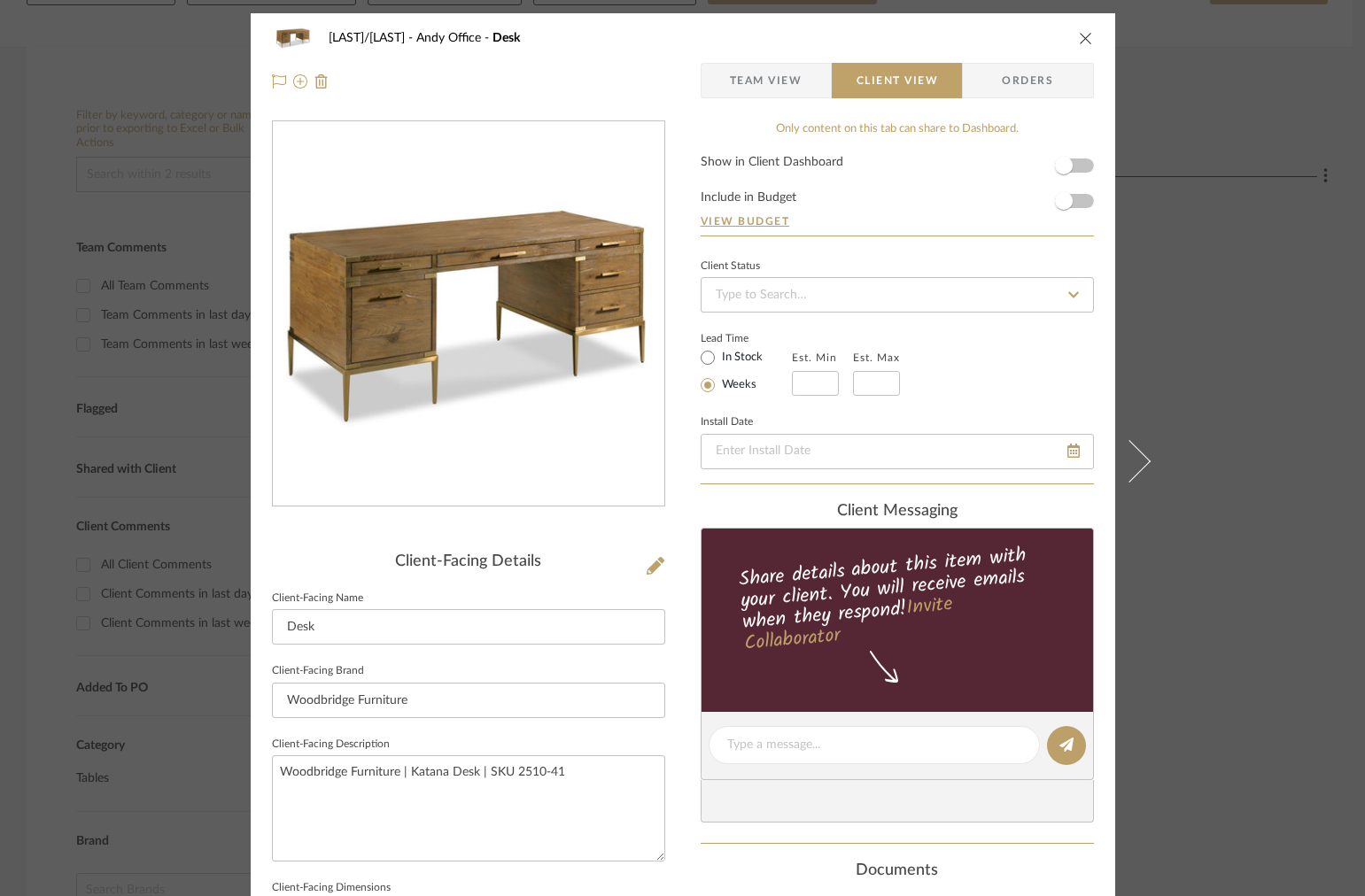 click on "Team View" at bounding box center (766, 81) 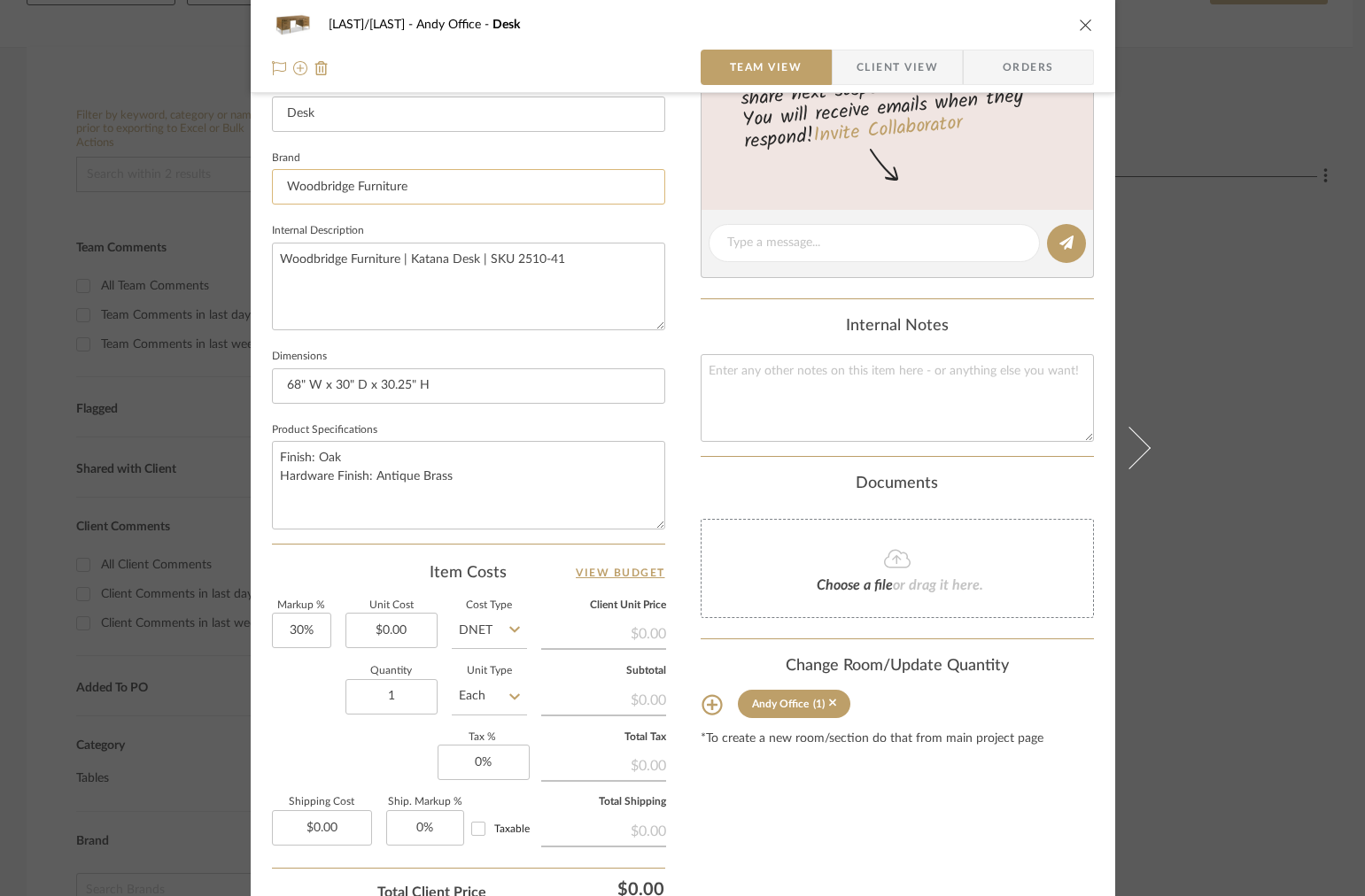 scroll, scrollTop: 434, scrollLeft: 0, axis: vertical 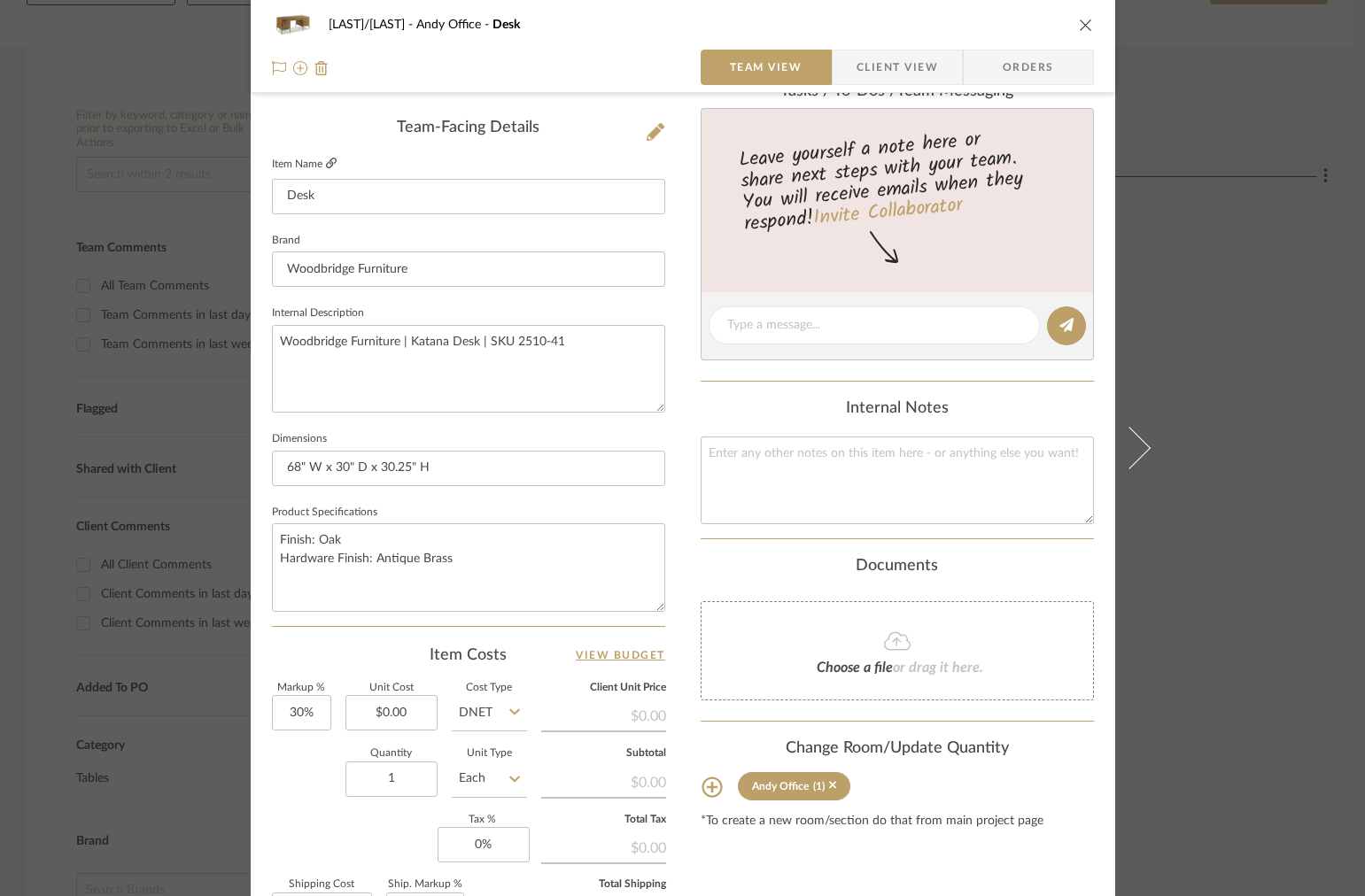 click 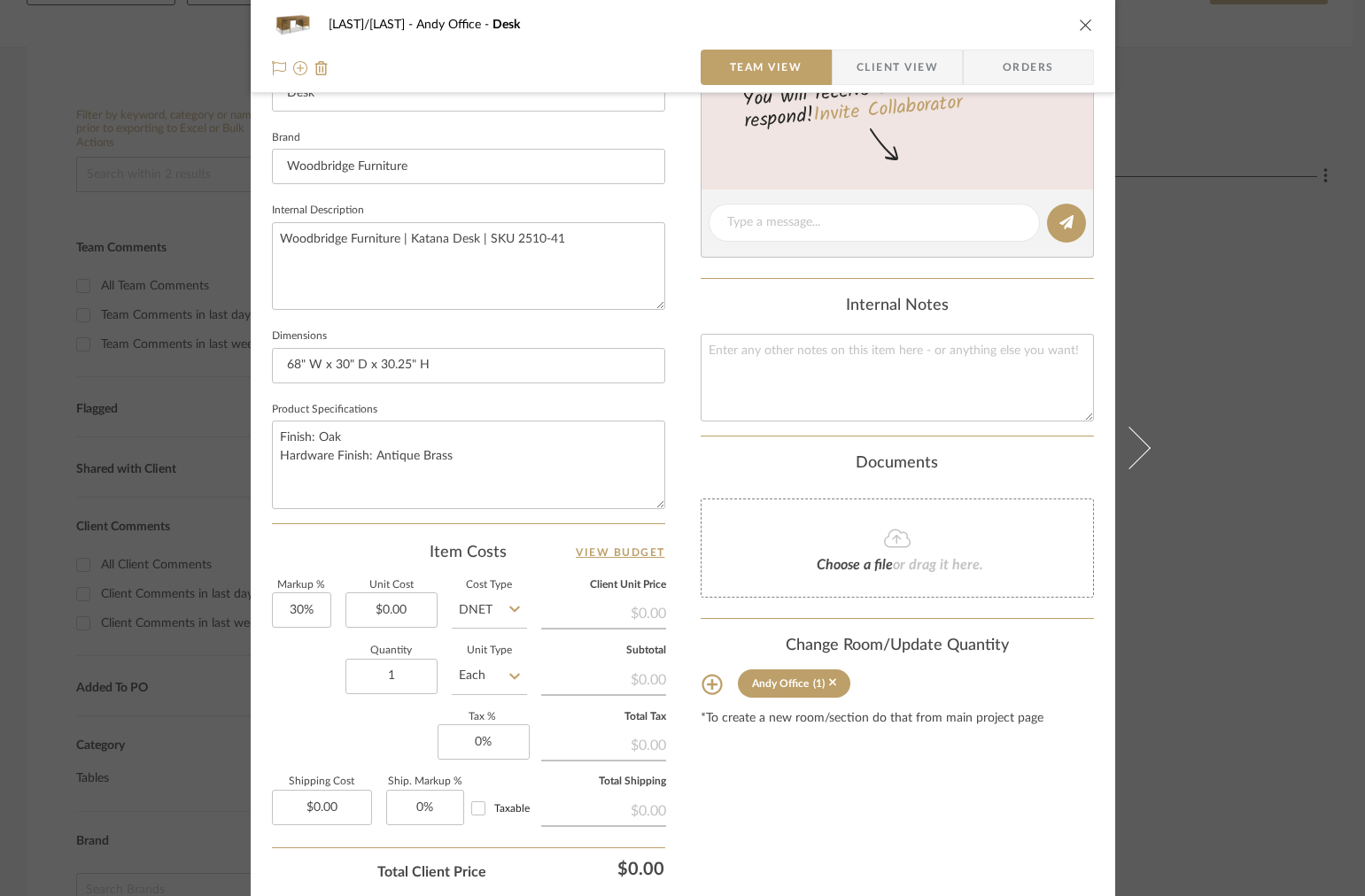 scroll, scrollTop: 545, scrollLeft: 0, axis: vertical 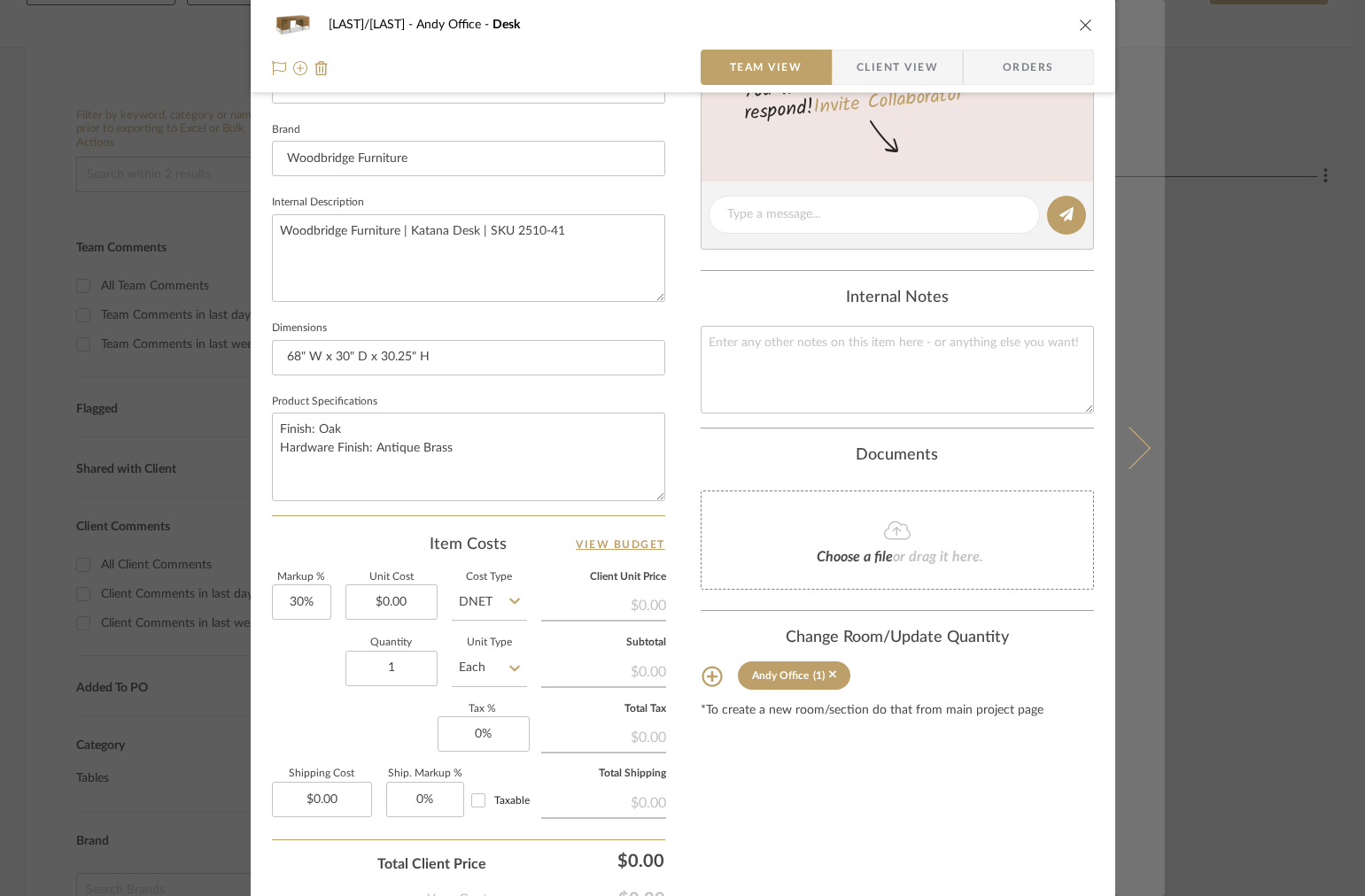 click at bounding box center [1128, 448] 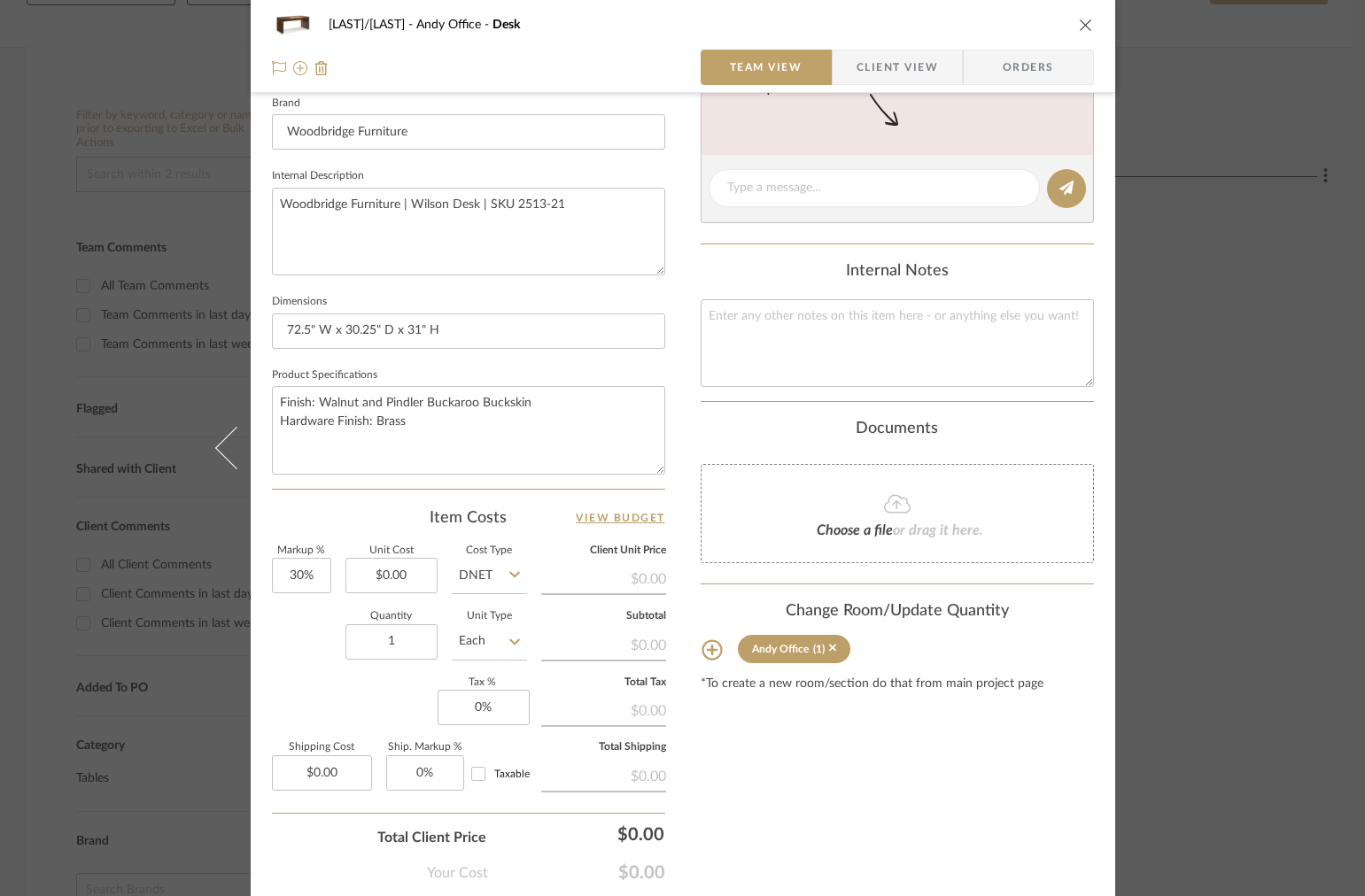 scroll, scrollTop: 662, scrollLeft: 0, axis: vertical 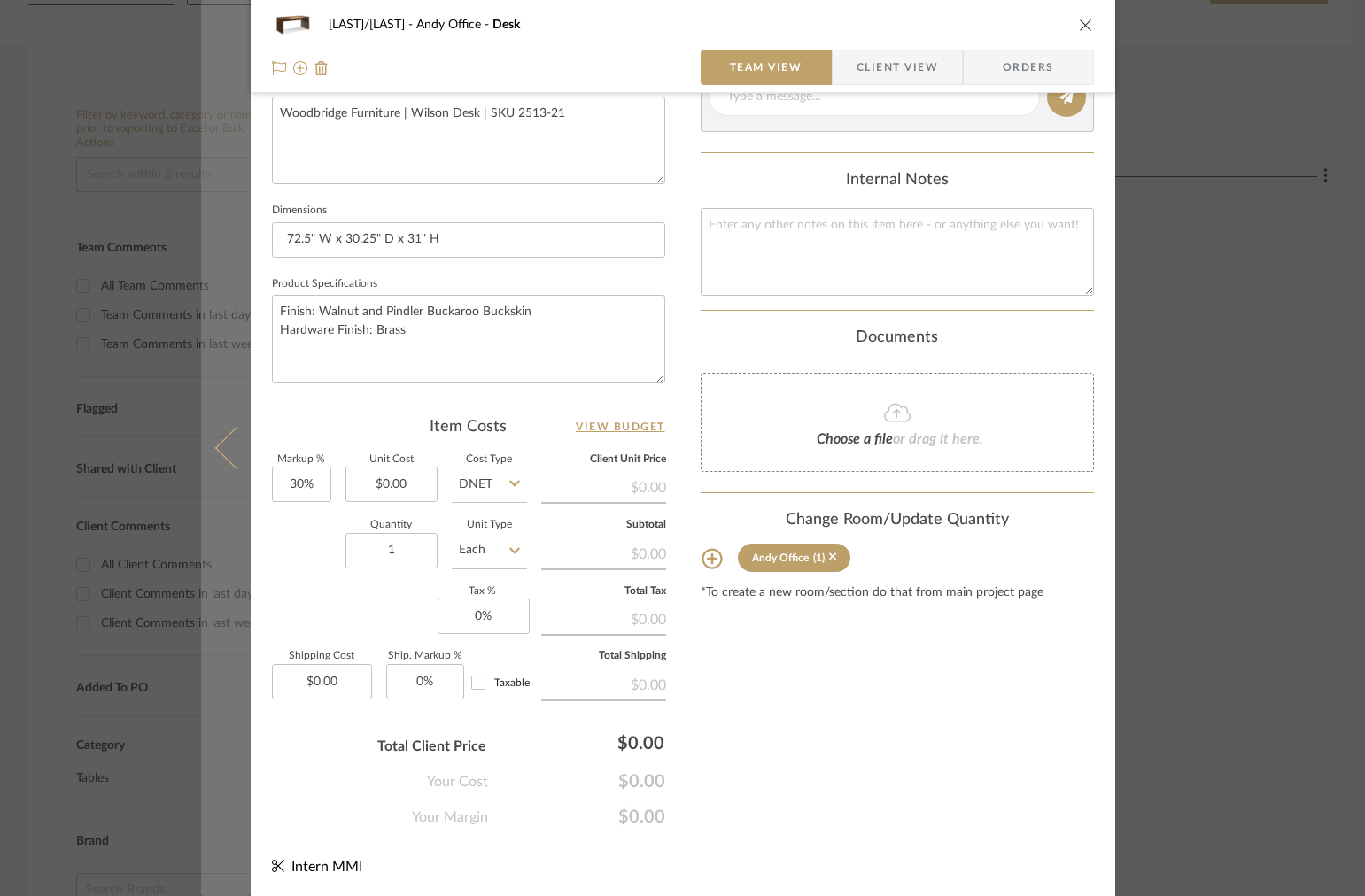 click at bounding box center [236, 448] 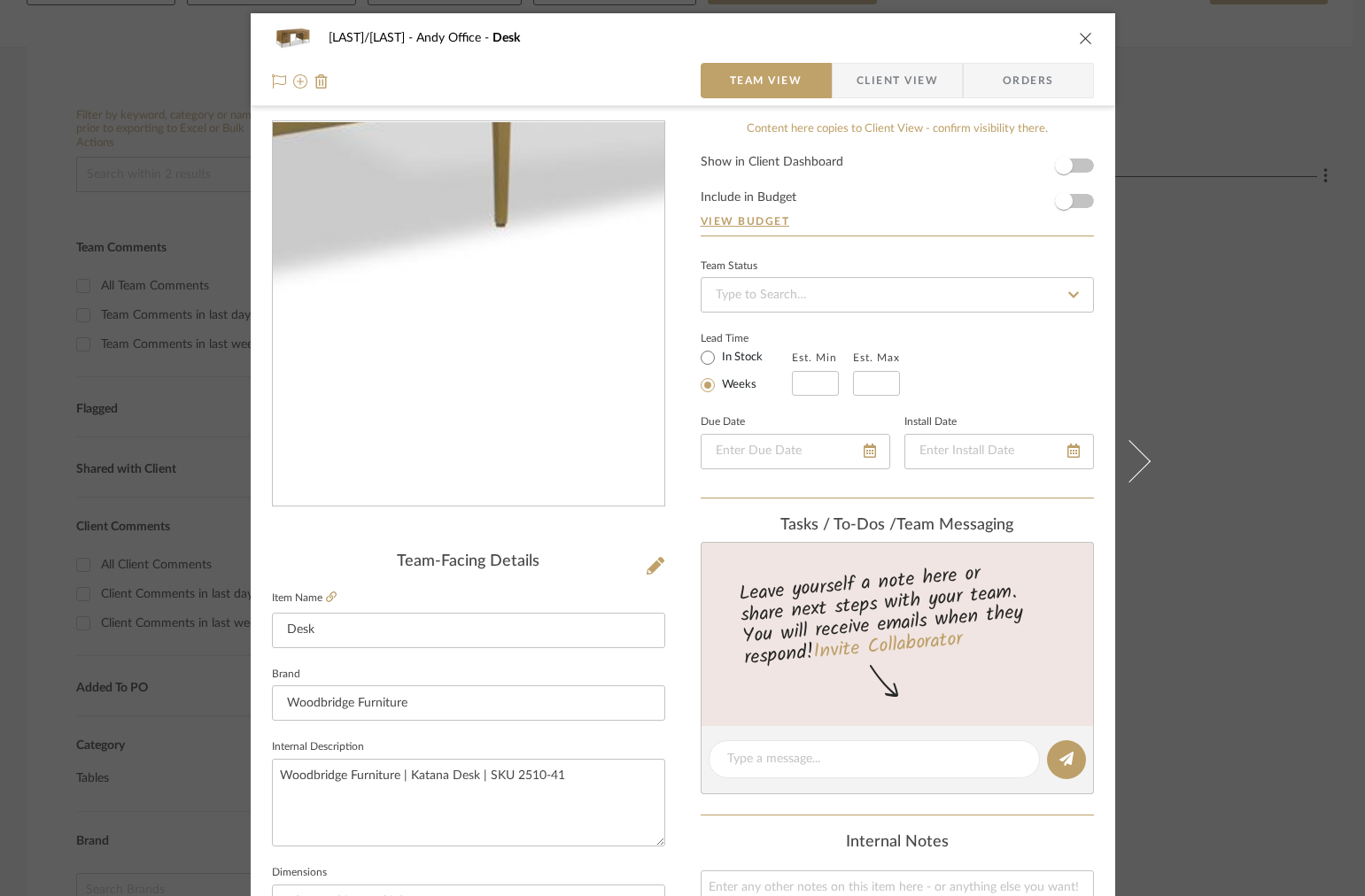 scroll, scrollTop: 662, scrollLeft: 0, axis: vertical 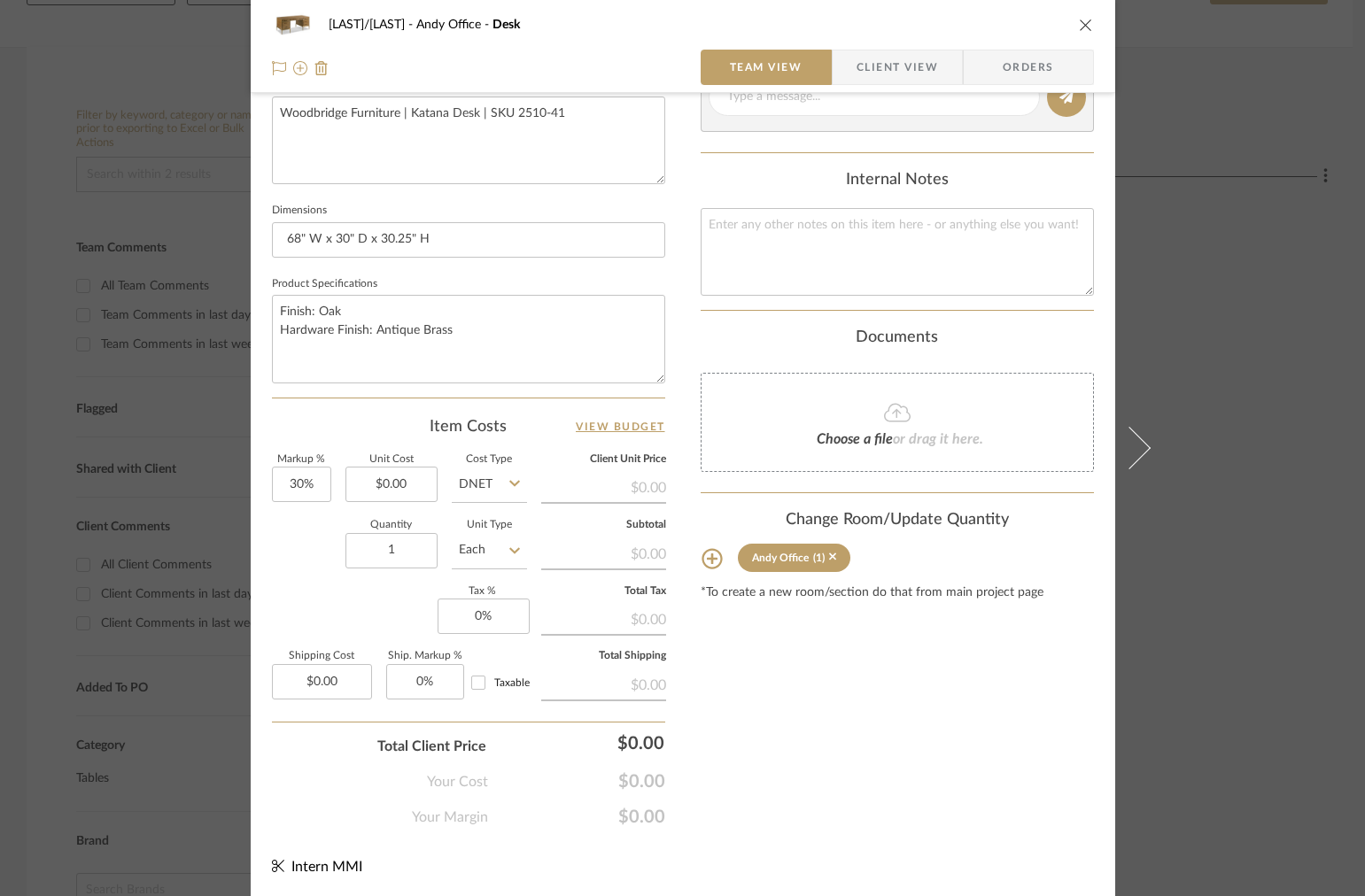 click on "FISHMAN/GOLDSMITH Andy Office Desk Team View Client View Orders  Team-Facing Details   Item Name  Desk  Brand  Woodbridge Furniture  Internal Description  Woodbridge Furniture | Katana Desk | SKU 2510-41  Dimensions  68" W x 30" D x 30.25" H  Product Specifications  Finish: Oak
Hardware Finish: Antique Brass  Item Costs   View Budget   Markup %  30%  Unit Cost  $0.00  Cost Type  DNET  Client Unit Price   $0.00   Quantity  1  Unit Type  Each  Subtotal   $0.00   Tax %  0%  Total Tax   $0.00   Shipping Cost  $0.00  Ship. Markup %  0% Taxable  Total Shipping   $0.00  Total Client Price  $0.00  Your Cost  $0.00  Your Margin  $0.00  Content here copies to Client View - confirm visibility there.  Show in Client Dashboard   Include in Budget   View Budget  Team Status  Lead Time  In Stock Weeks  Est. Min   Est. Max   Due Date   Install Date  Tasks / To-Dos /  team Messaging  Leave yourself a note here or share next steps with your team. You will receive emails when they
respond!  Invite Collaborator (1)" at bounding box center (682, 448) 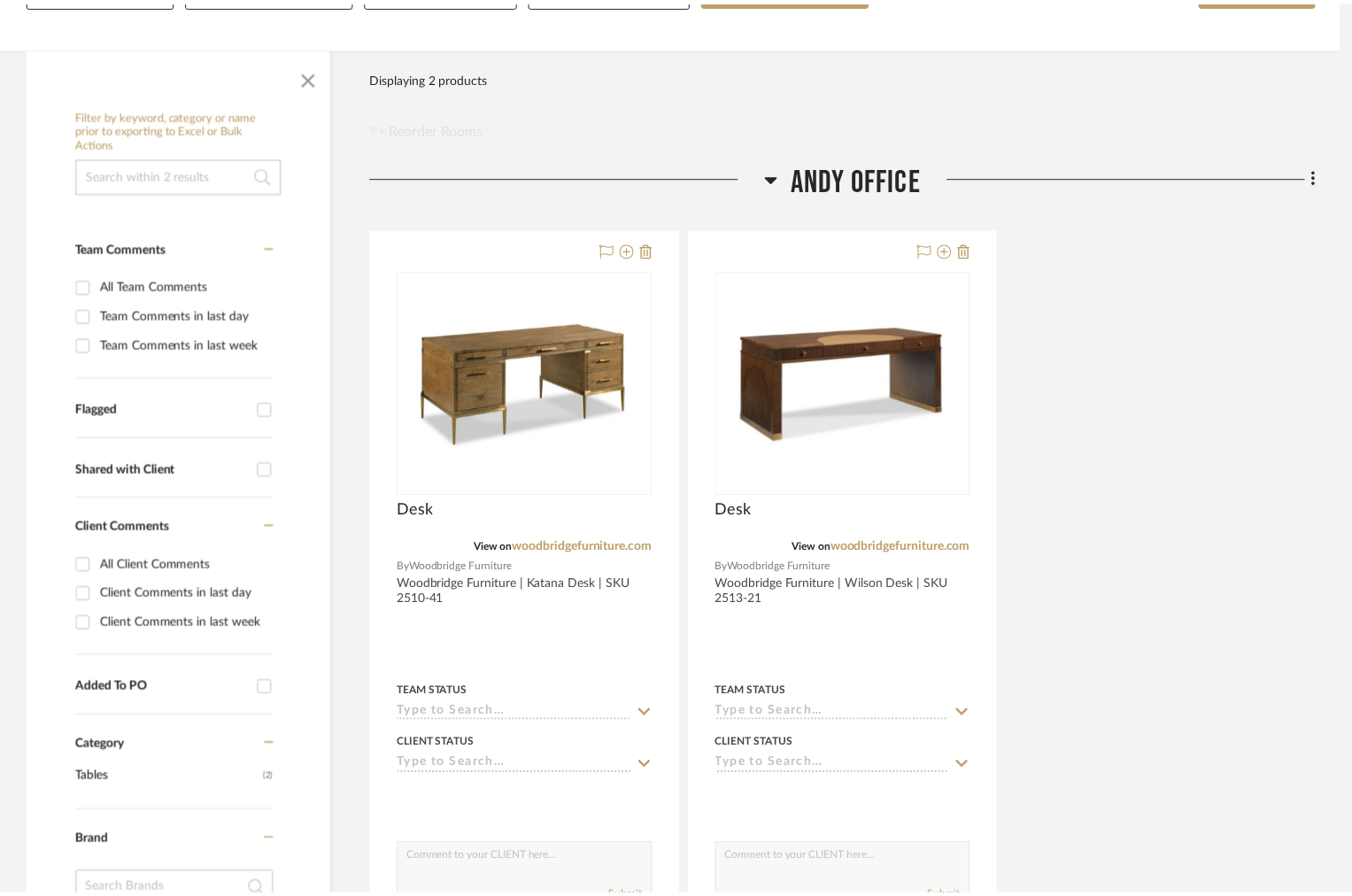 scroll, scrollTop: 255, scrollLeft: 0, axis: vertical 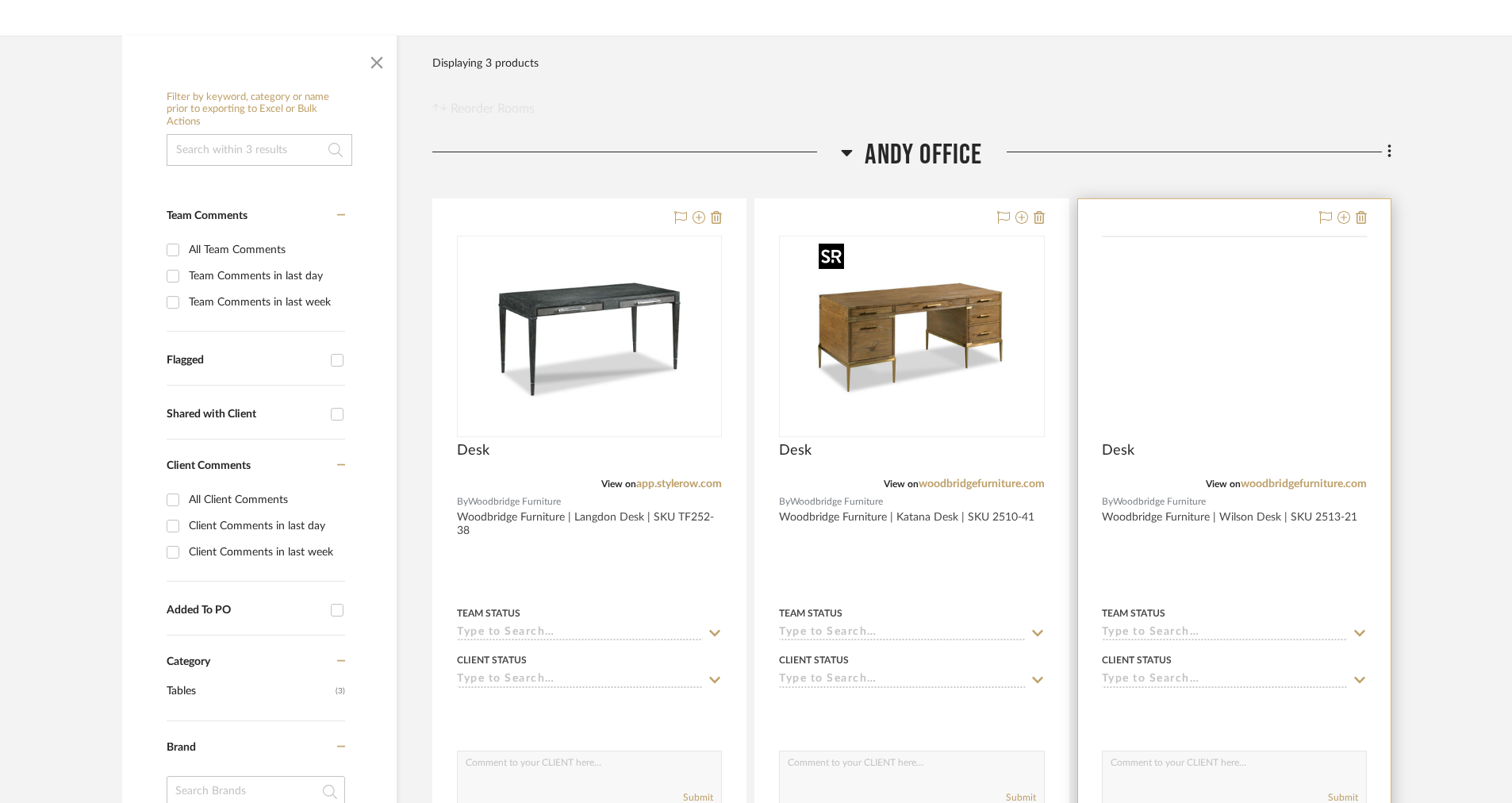 click at bounding box center (0, 0) 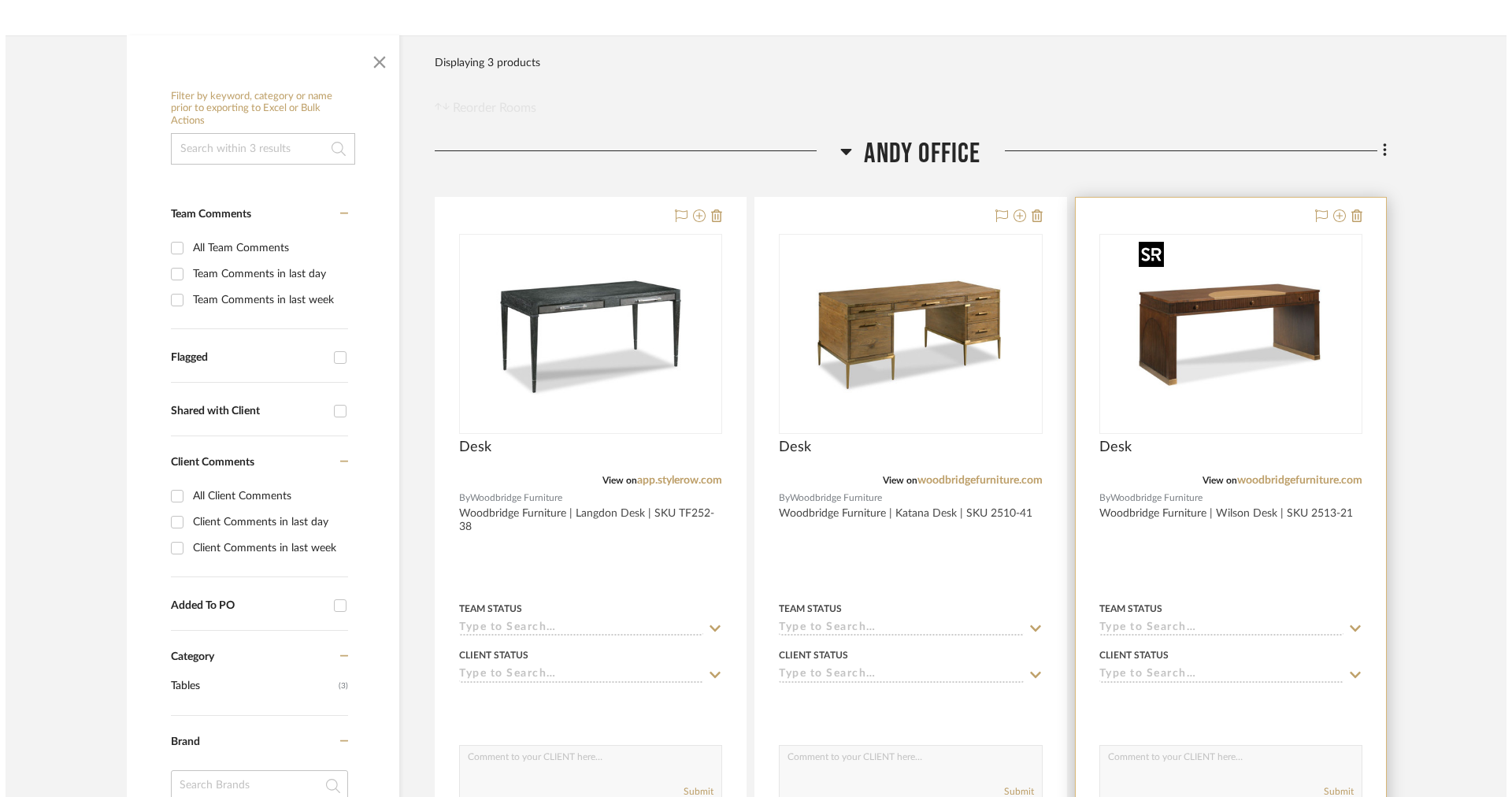scroll, scrollTop: 0, scrollLeft: 0, axis: both 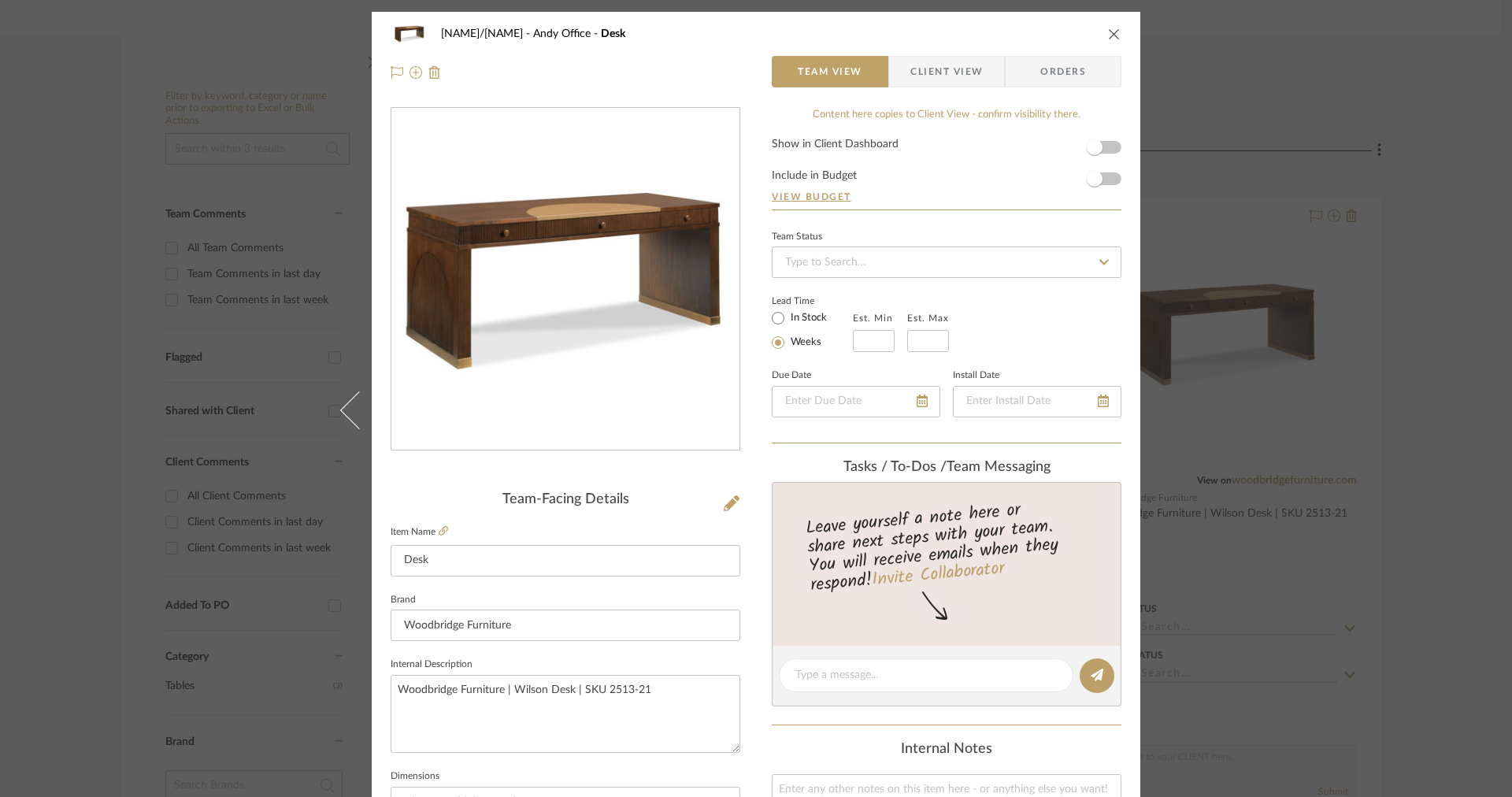 click on "Client View" at bounding box center [947, 72] 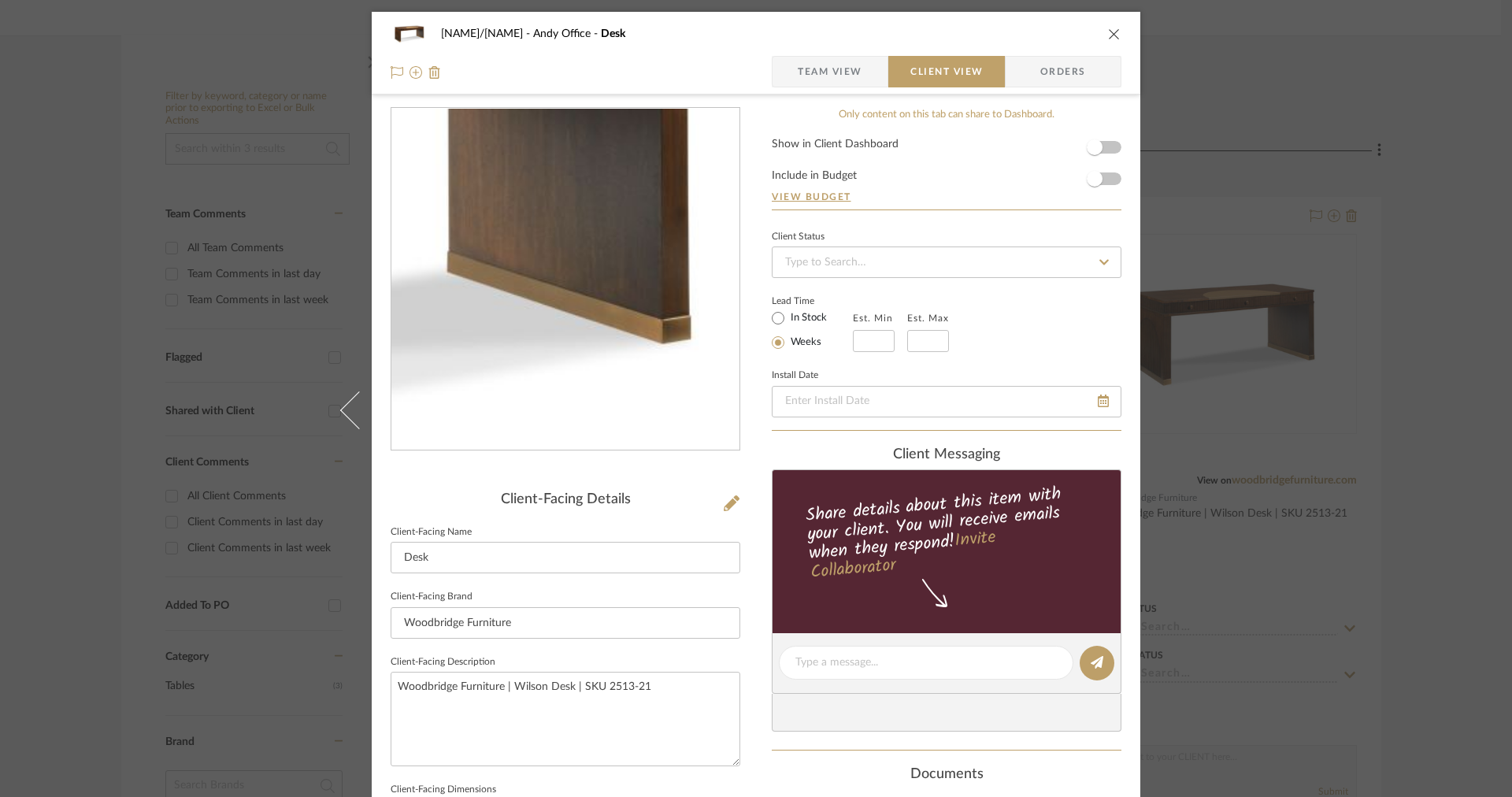 scroll, scrollTop: 440, scrollLeft: 0, axis: vertical 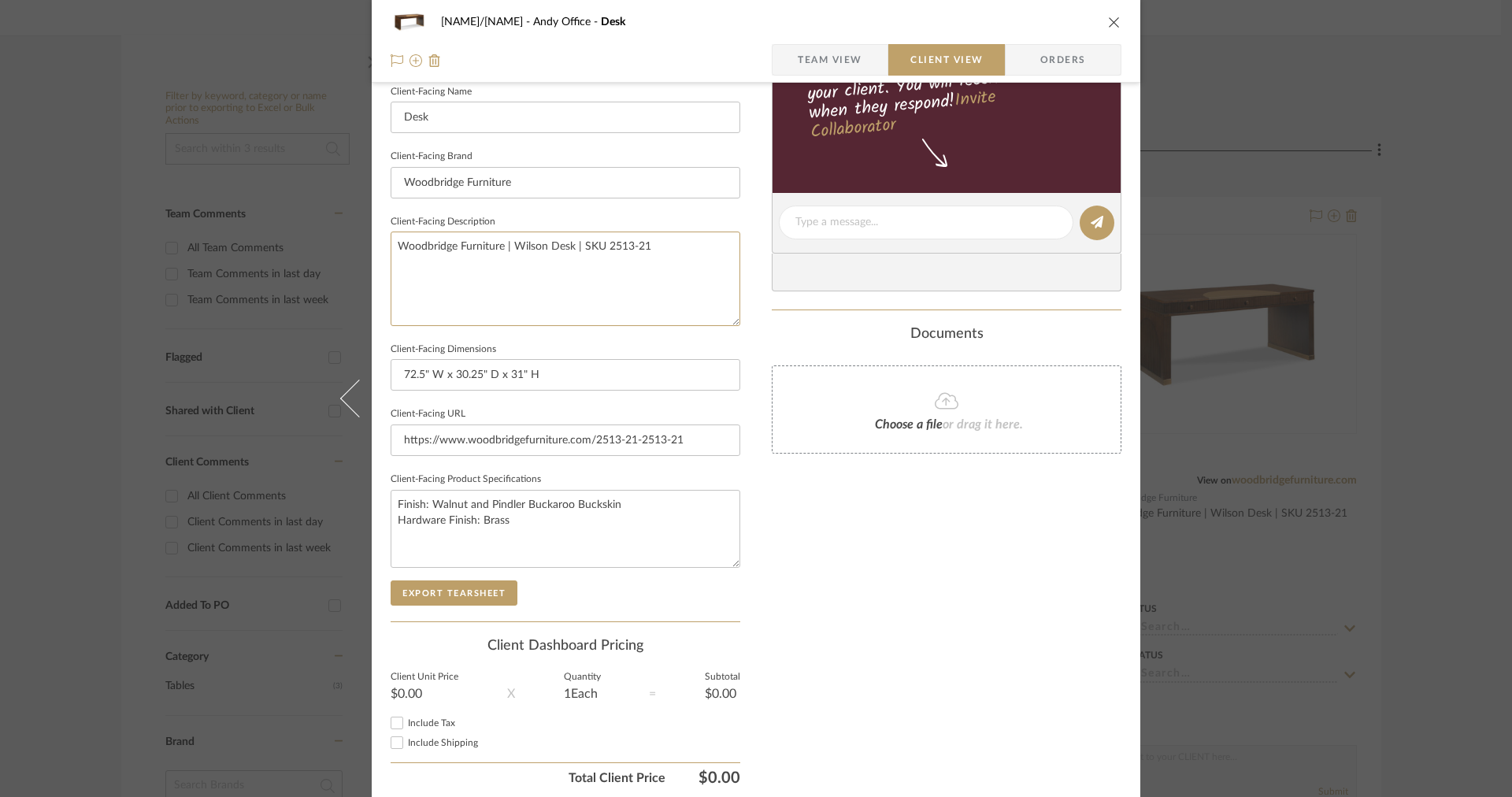 drag, startPoint x: 701, startPoint y: 261, endPoint x: 228, endPoint y: 180, distance: 479.8854 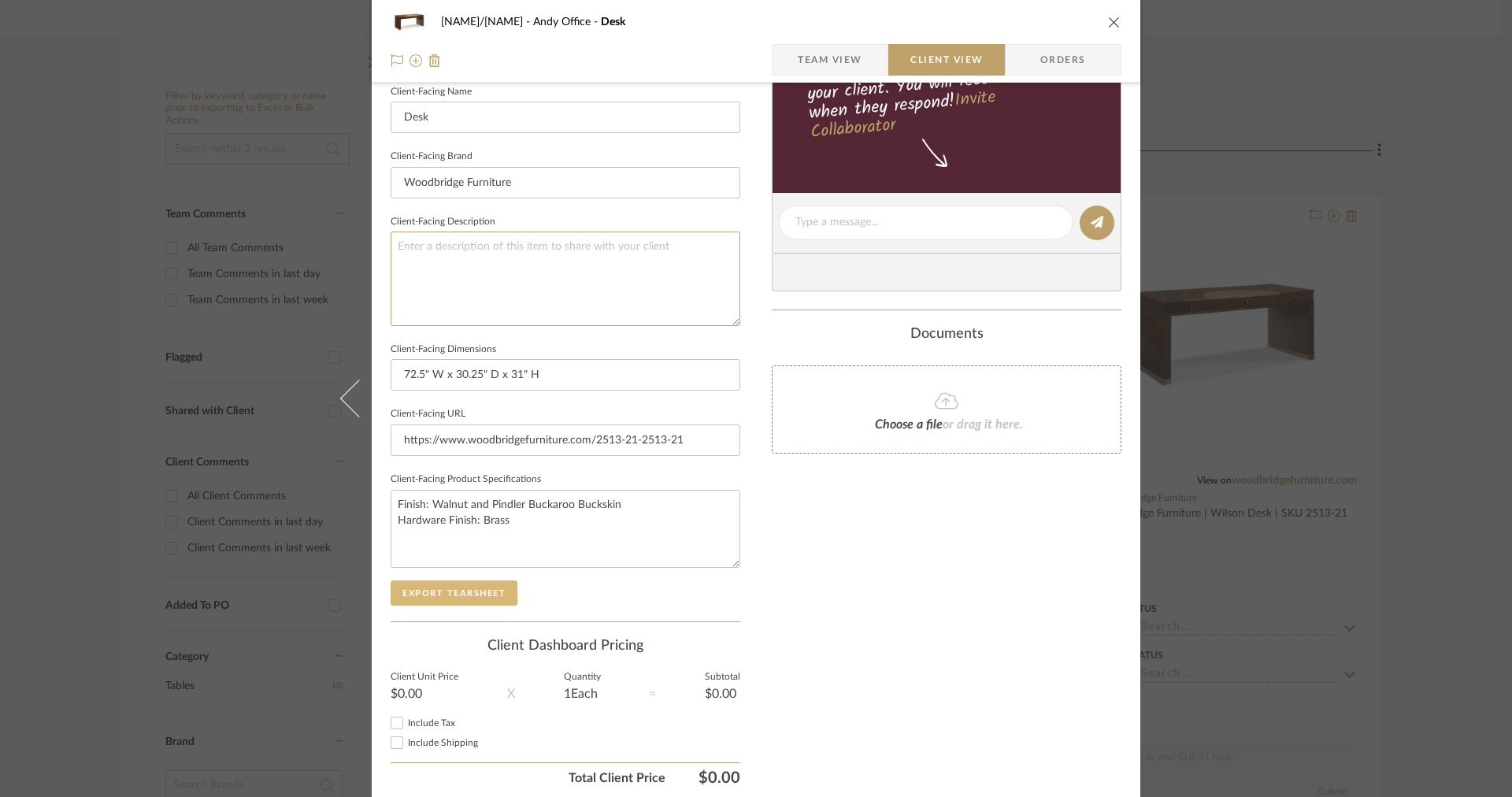 type 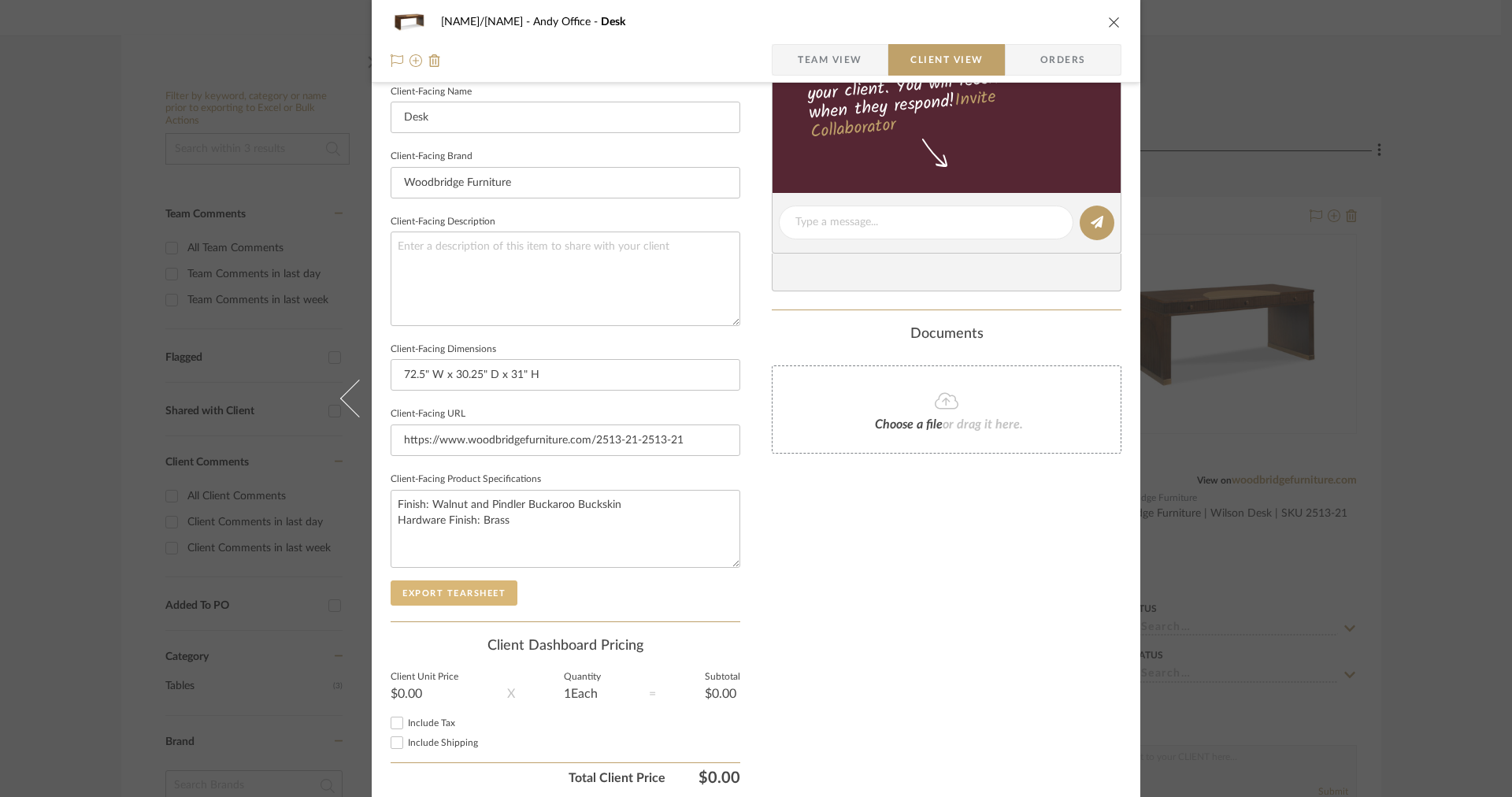 click on "Export Tearsheet" 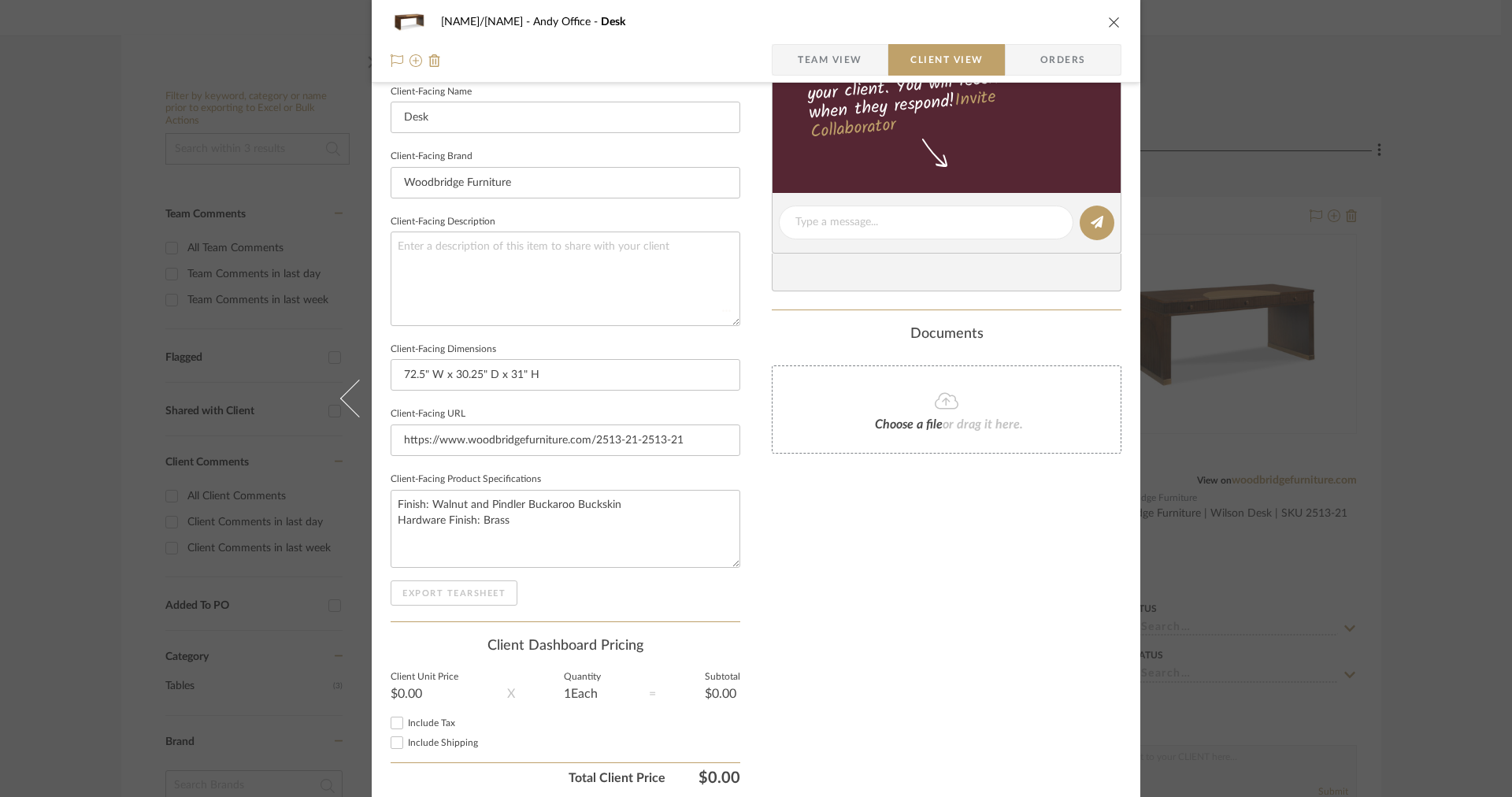 type 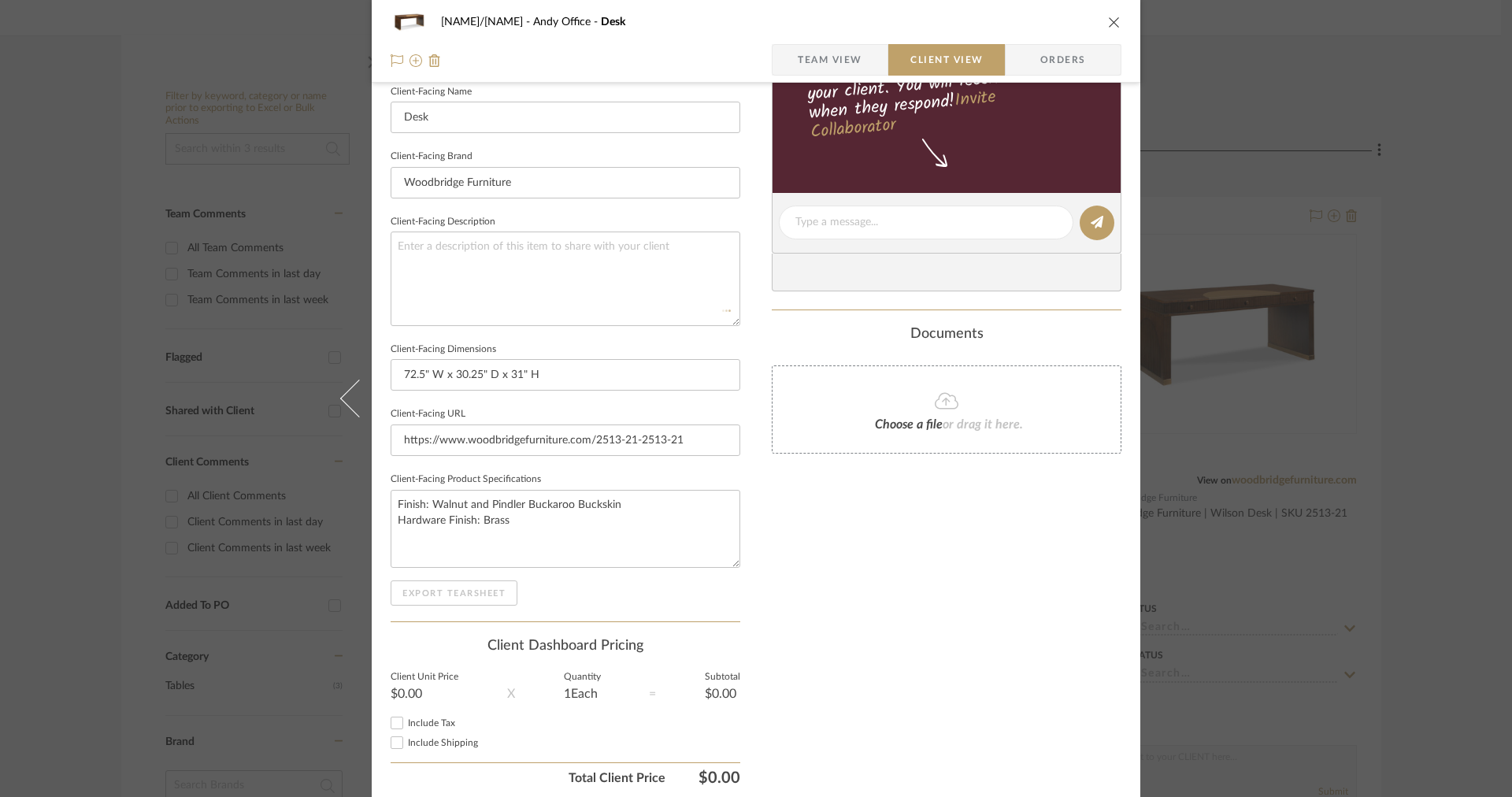 type 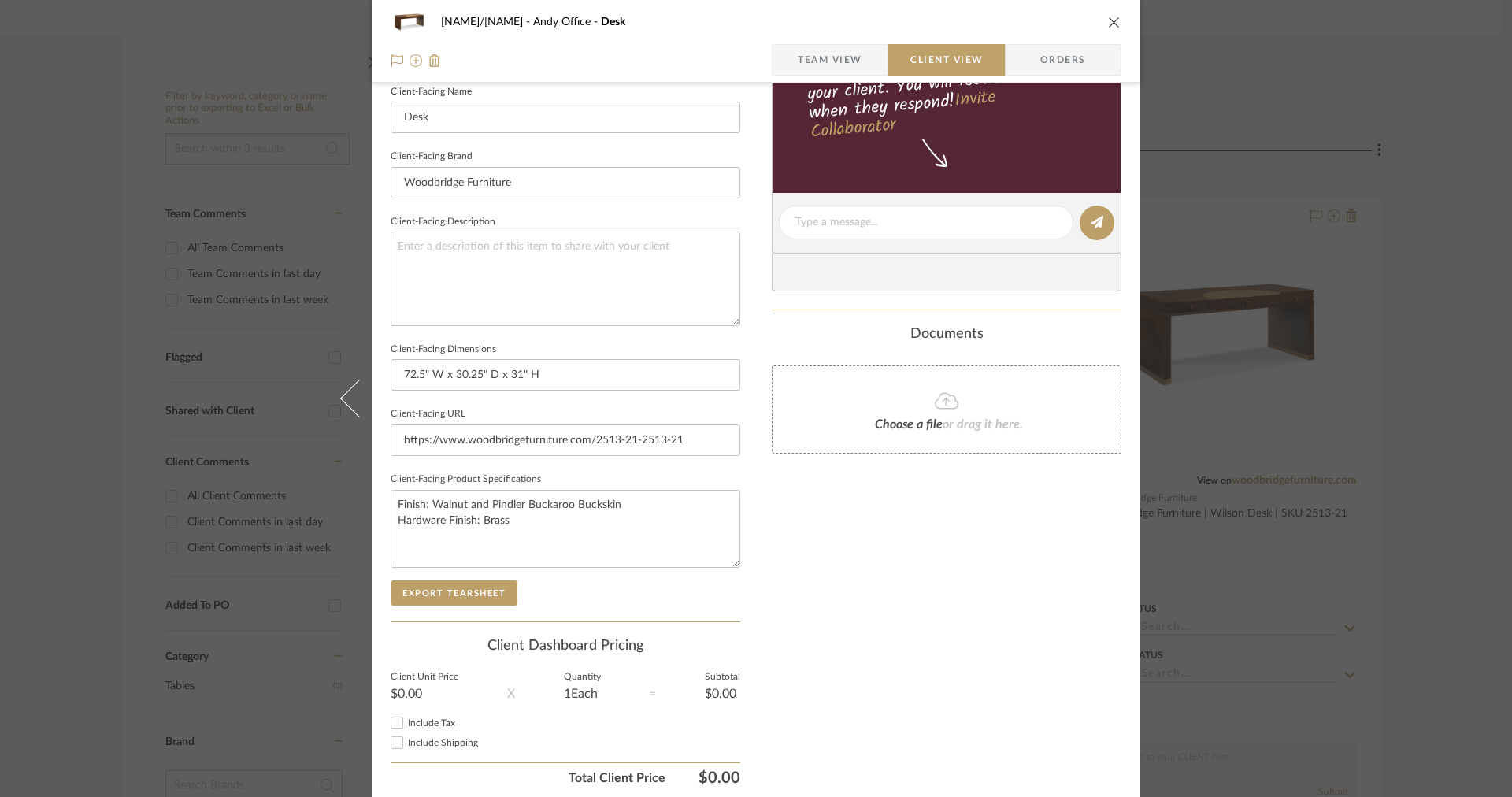 click on "[NAME]/[NAME] Andy Office Desk Team View Client View Orders  Client-Facing Details   Client-Facing Name  Desk  Client-Facing Brand  Woodbridge Furniture  Client-Facing Description   Client-Facing Dimensions  72.5" W x 30.25" D x 31" H  Client-Facing URL  https://www.woodbridgefurniture.com/2513-21-2513-21  Client-Facing Product Specifications  Finish: Walnut and Pindler Buckaroo Buckskin
Hardware Finish: Brass  Export Tearsheet   Client Dashboard Pricing   Client Unit Price   $0.00      X  Quantity  1    Each      =  Subtotal   $0.00  Include Tax Include Shipping Total Client Price   $0.00  Only content on this tab can share to Dashboard.  Show in Client Dashboard   Include in Budget   View Budget  Client Status  Lead Time  In Stock Weeks  Est. Min   Est. Max   Install Date  client Messaging  Share details about this item with your client. You will receive emails when they respond!  Invite Collaborator  Documents  Choose a file  or drag it here." at bounding box center [756, 398] 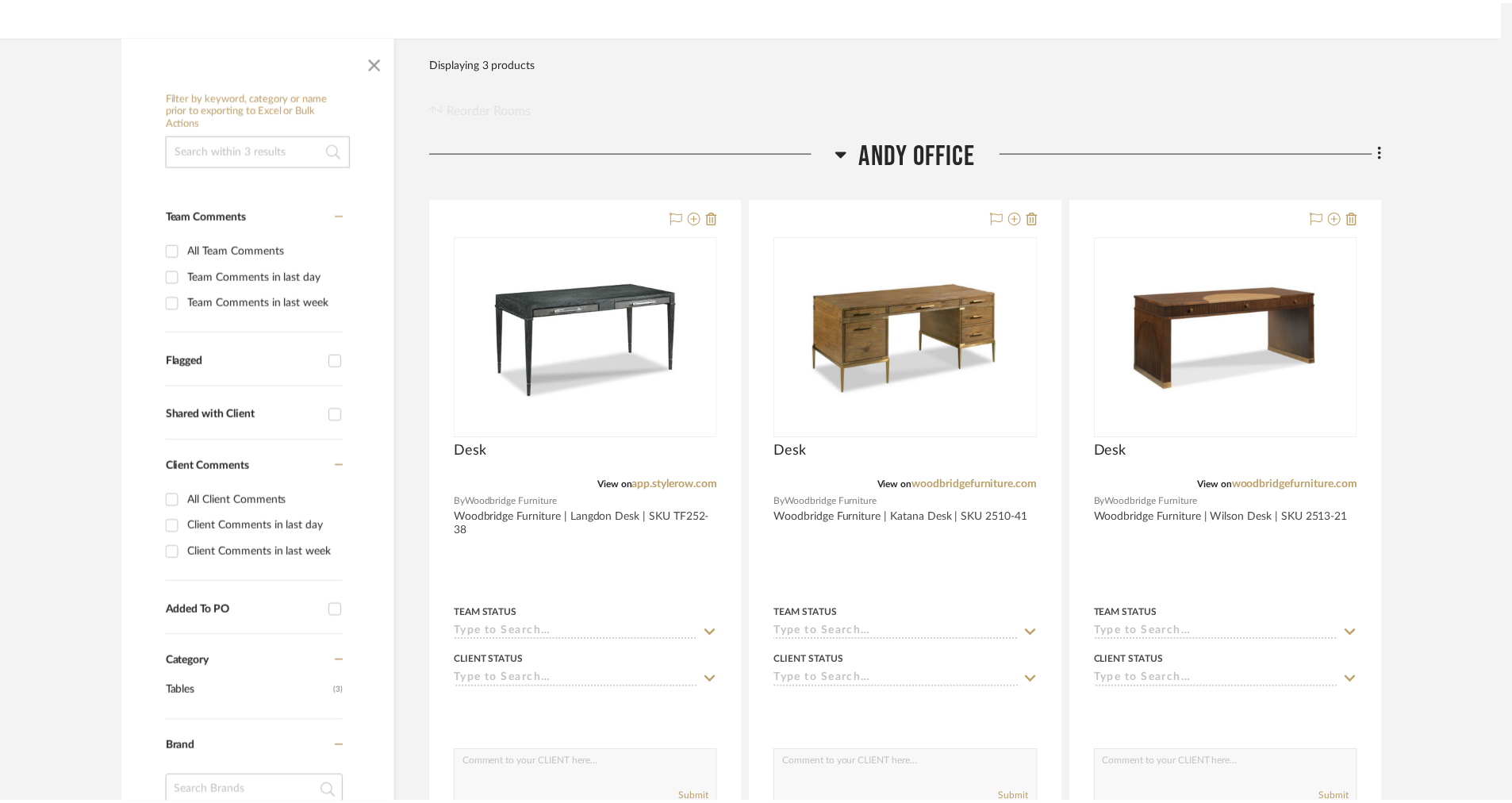 scroll, scrollTop: 235, scrollLeft: 0, axis: vertical 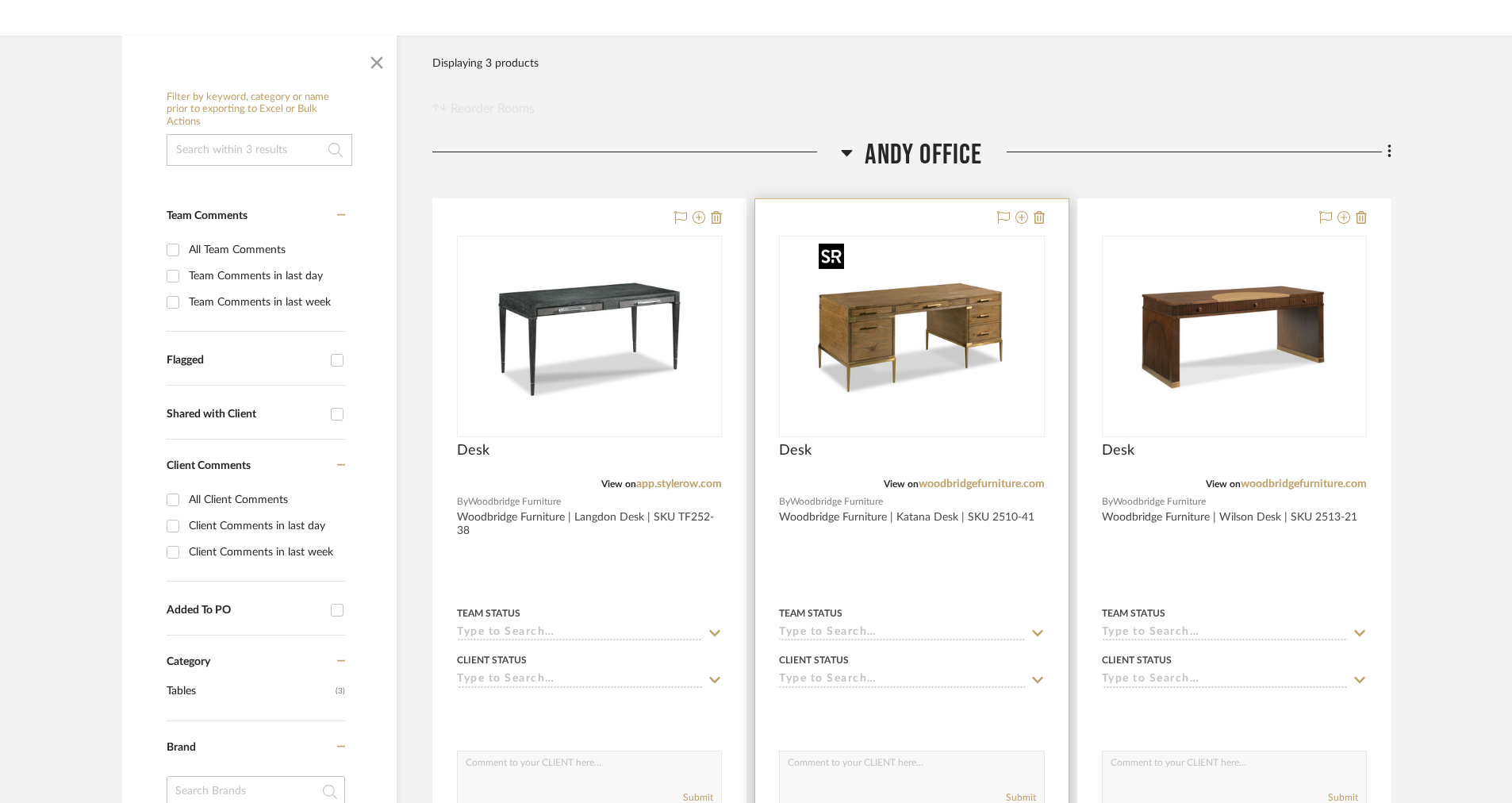 click at bounding box center [911, 336] 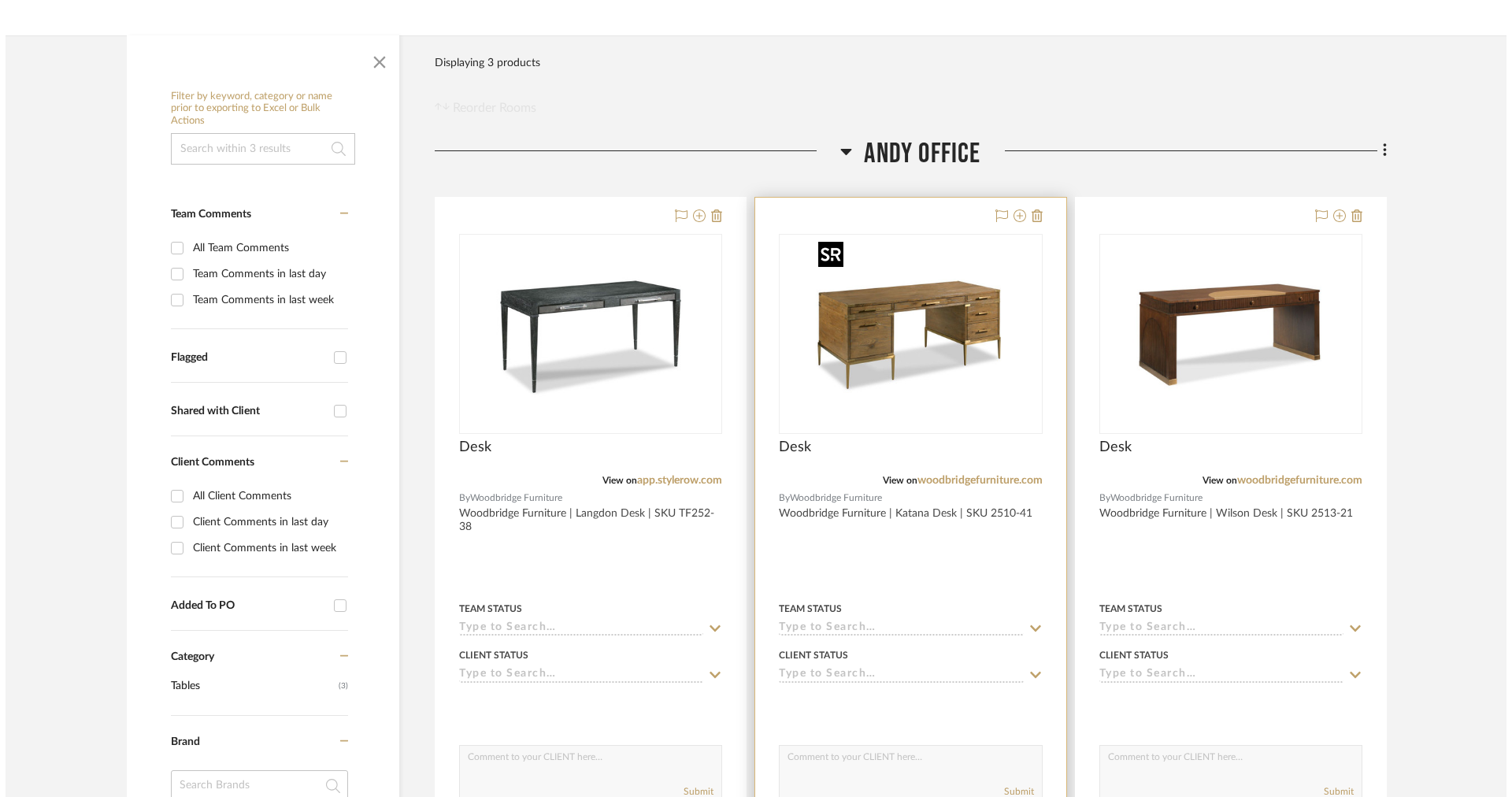 scroll, scrollTop: 0, scrollLeft: 0, axis: both 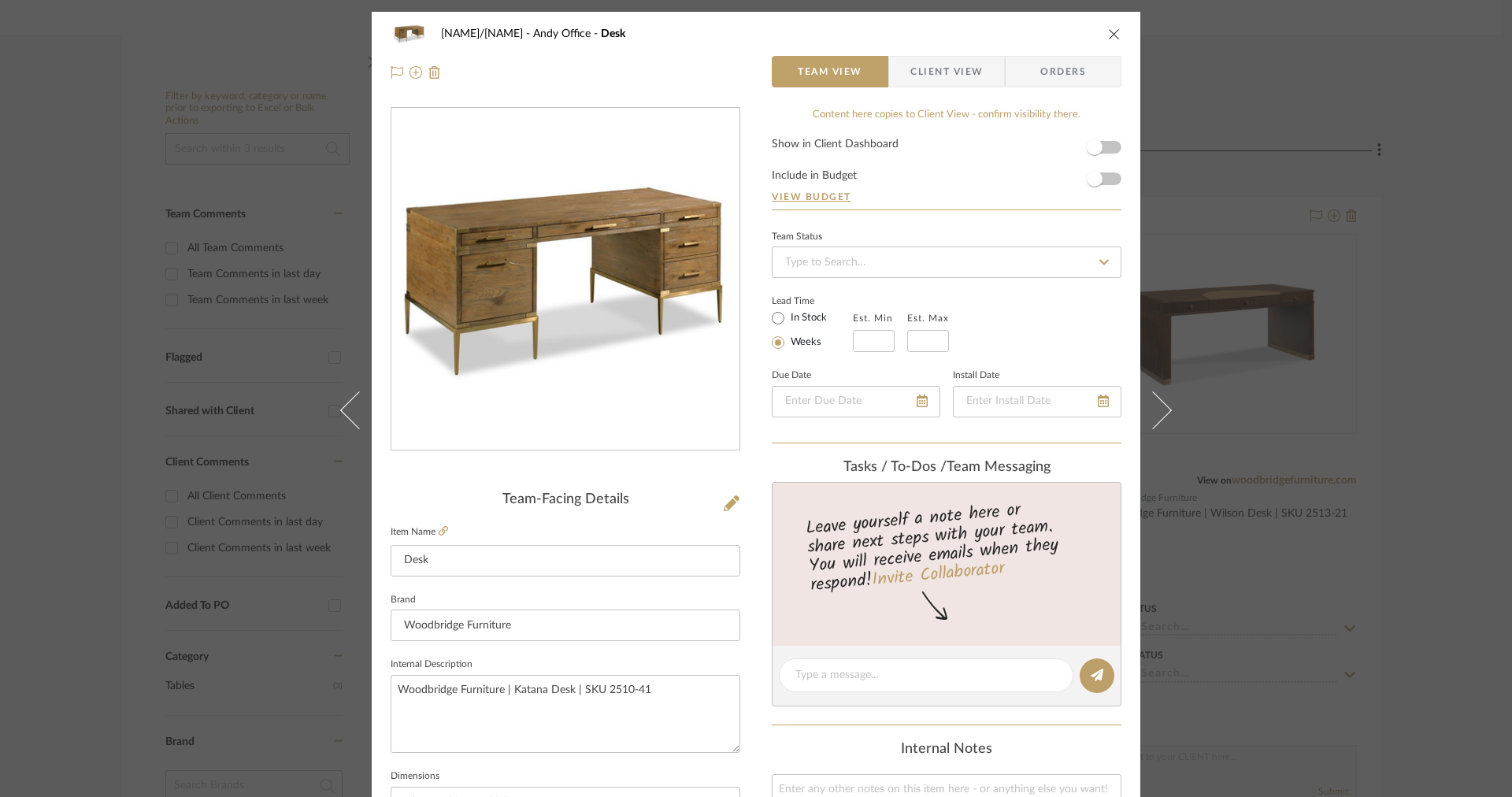 click on "Client View" at bounding box center (947, 72) 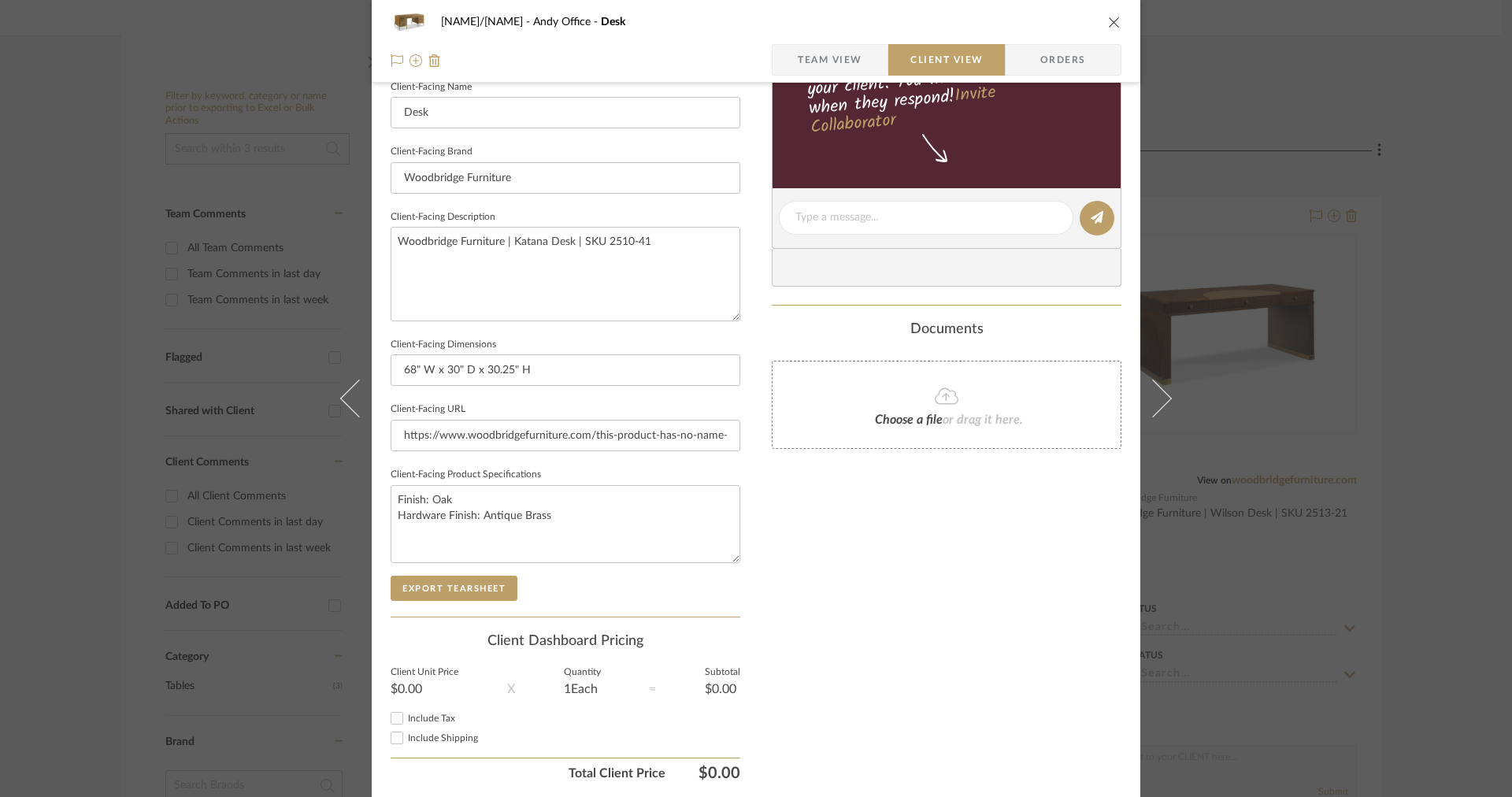 scroll, scrollTop: 499, scrollLeft: 0, axis: vertical 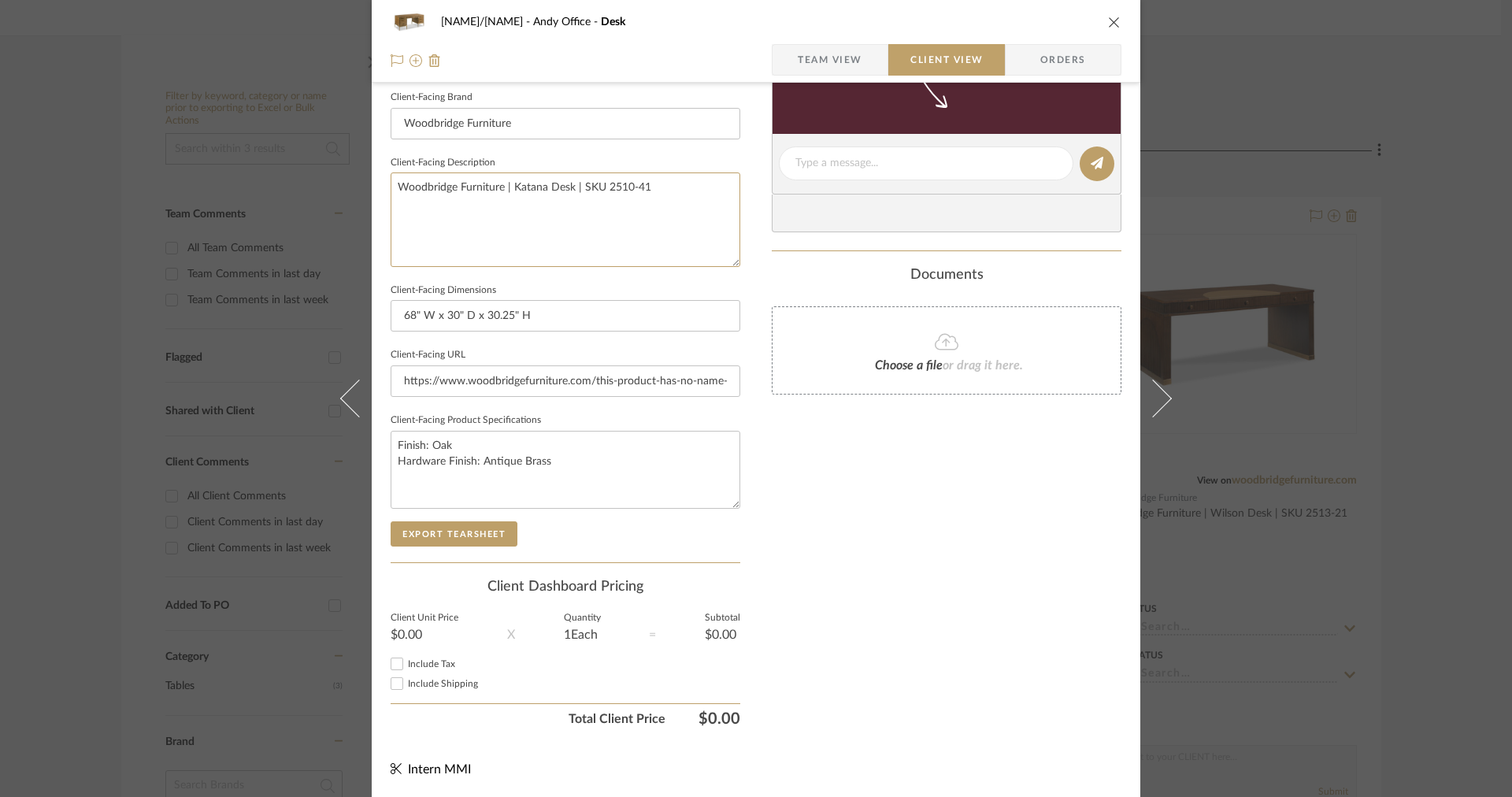 drag, startPoint x: 697, startPoint y: 179, endPoint x: 304, endPoint y: 148, distance: 394.22075 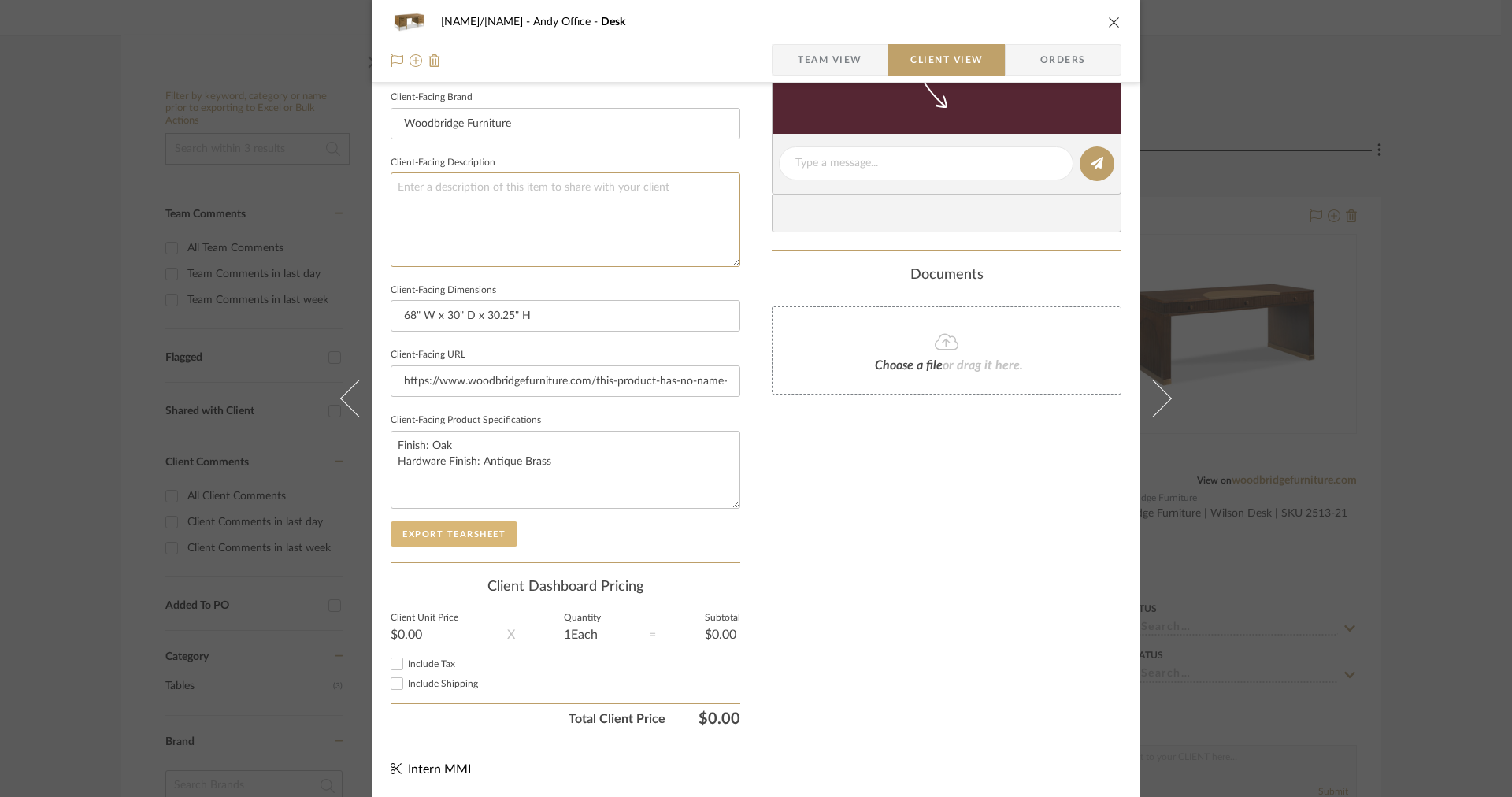 type 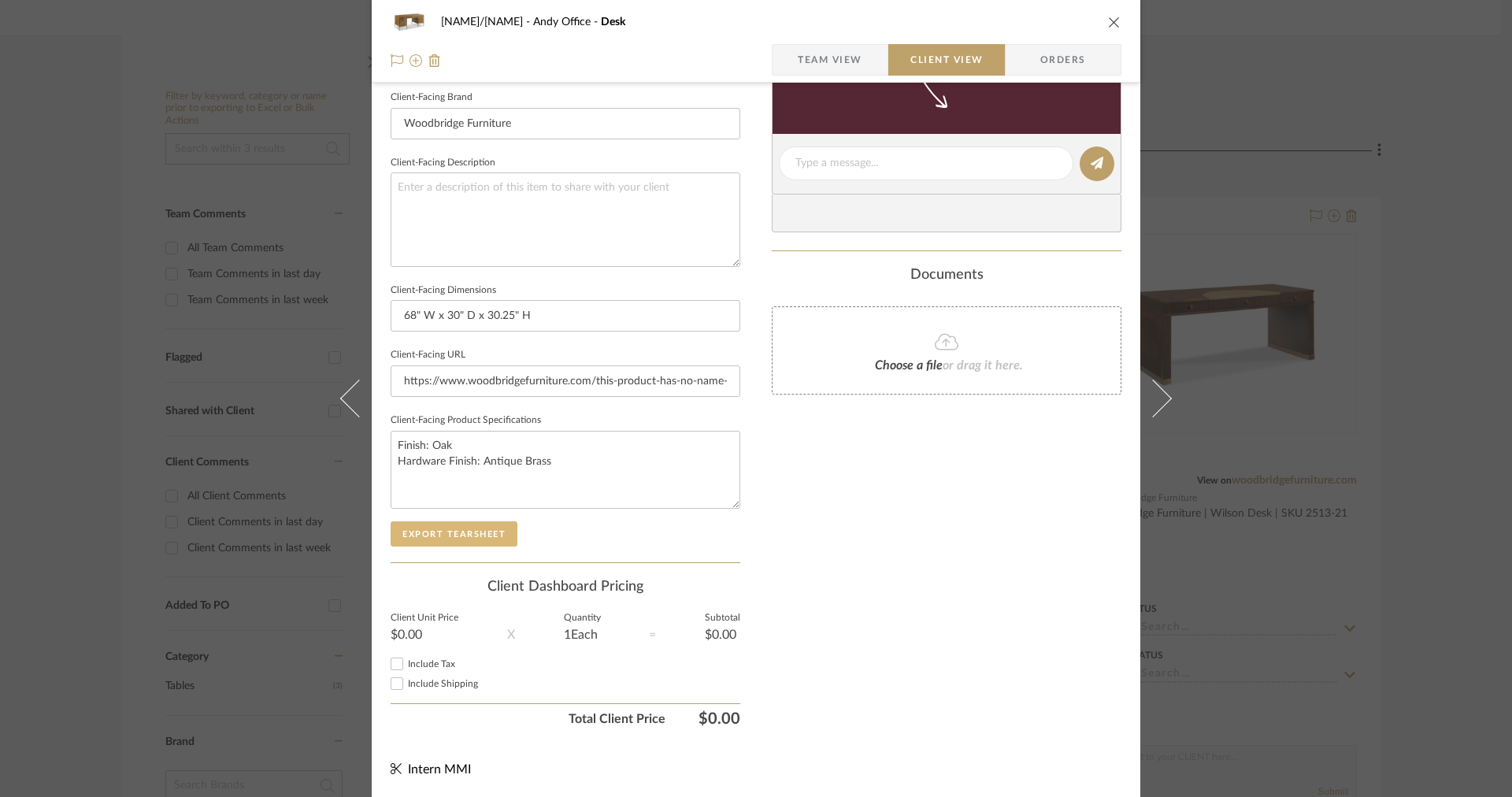 click on "Export Tearsheet" 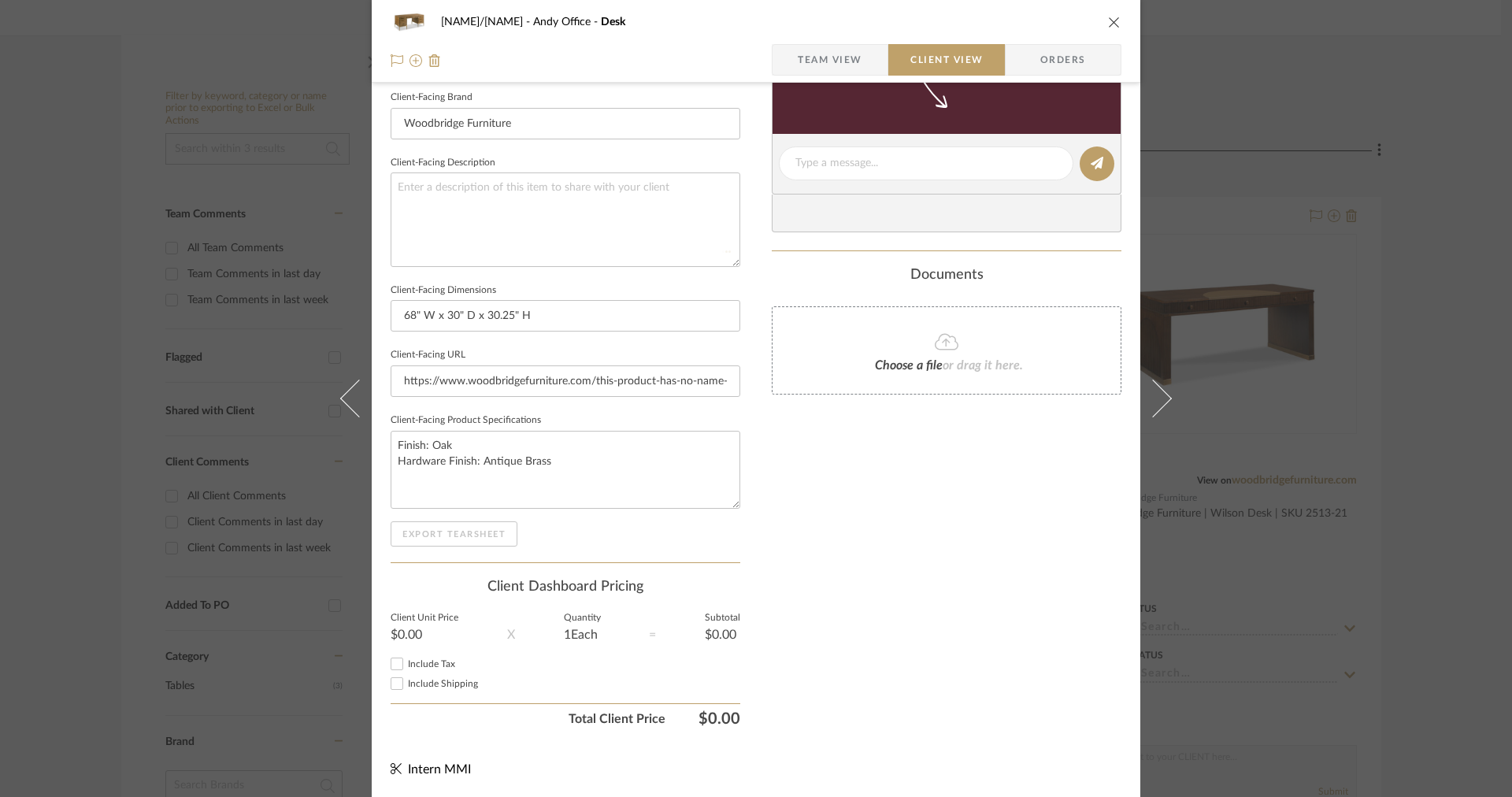 type 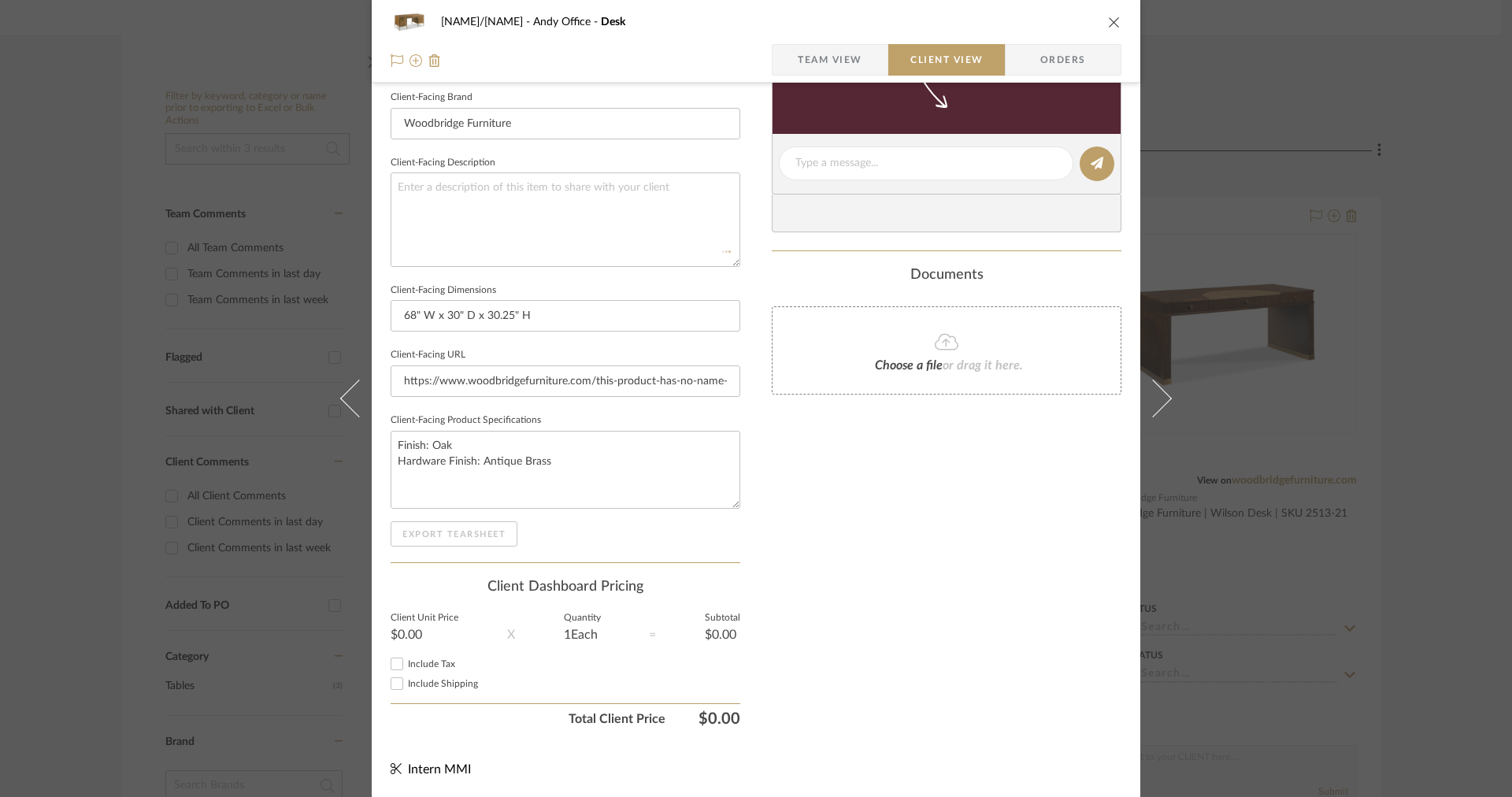 type 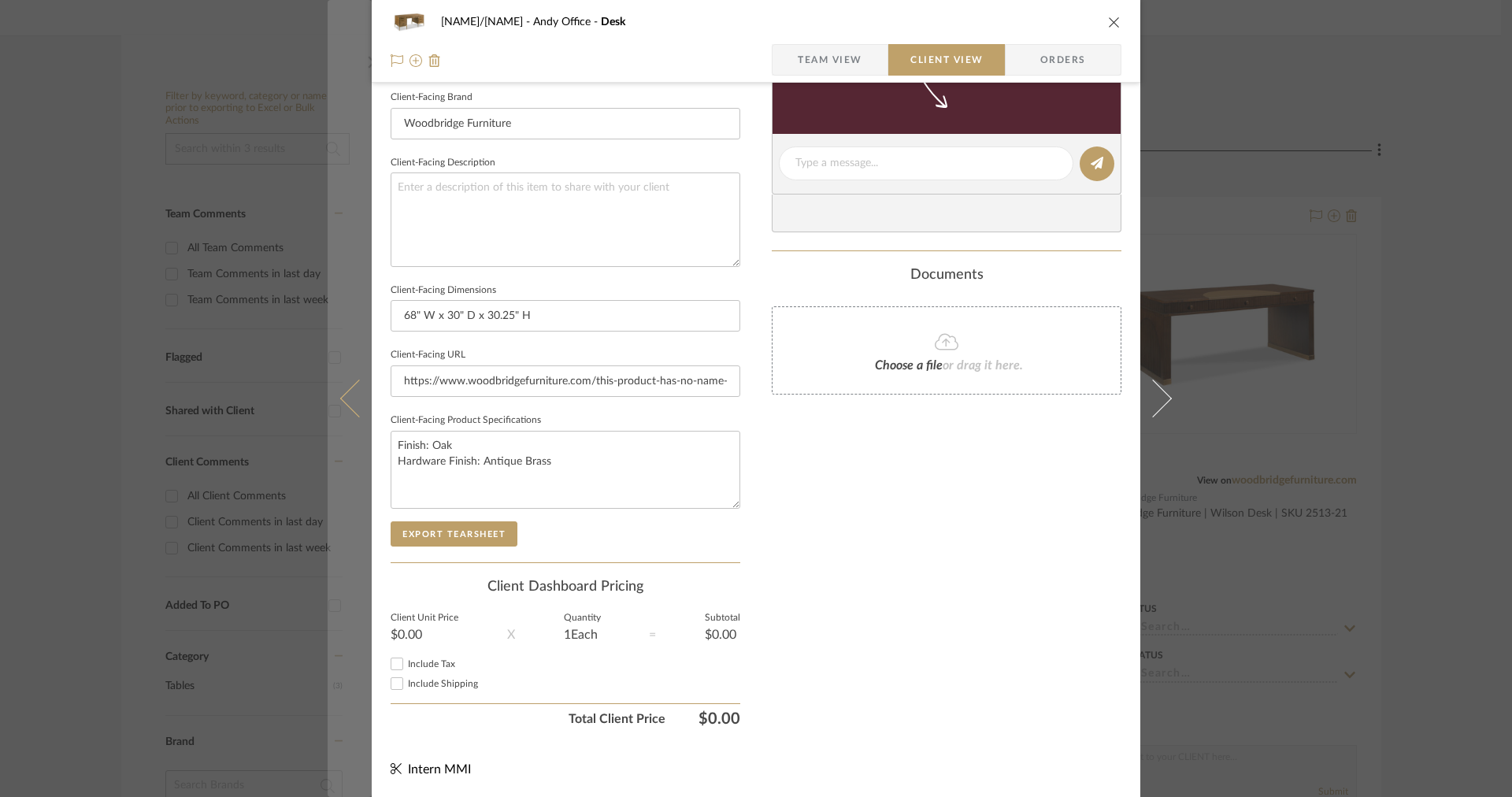 click at bounding box center (359, 398) 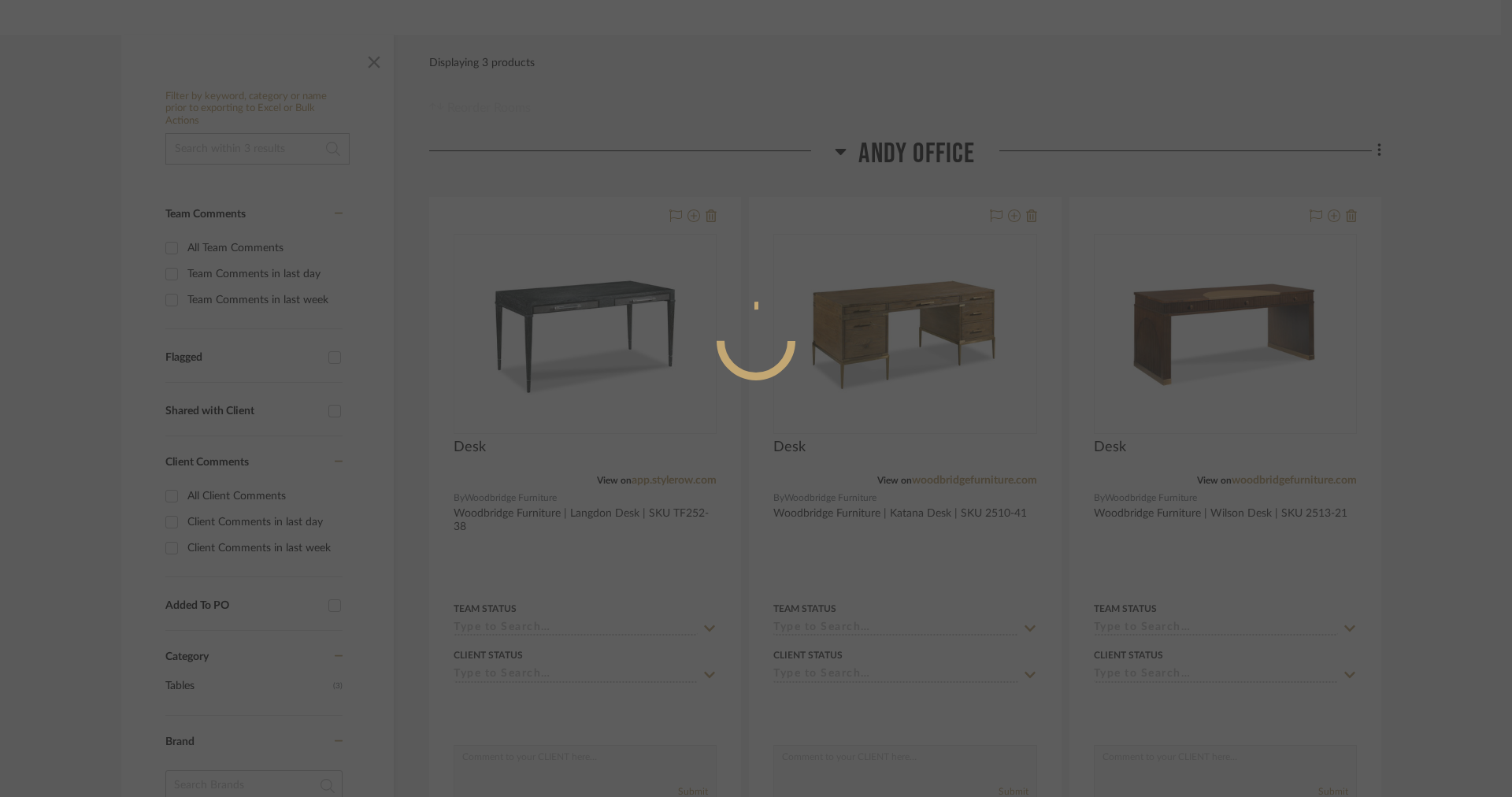 scroll, scrollTop: 0, scrollLeft: 0, axis: both 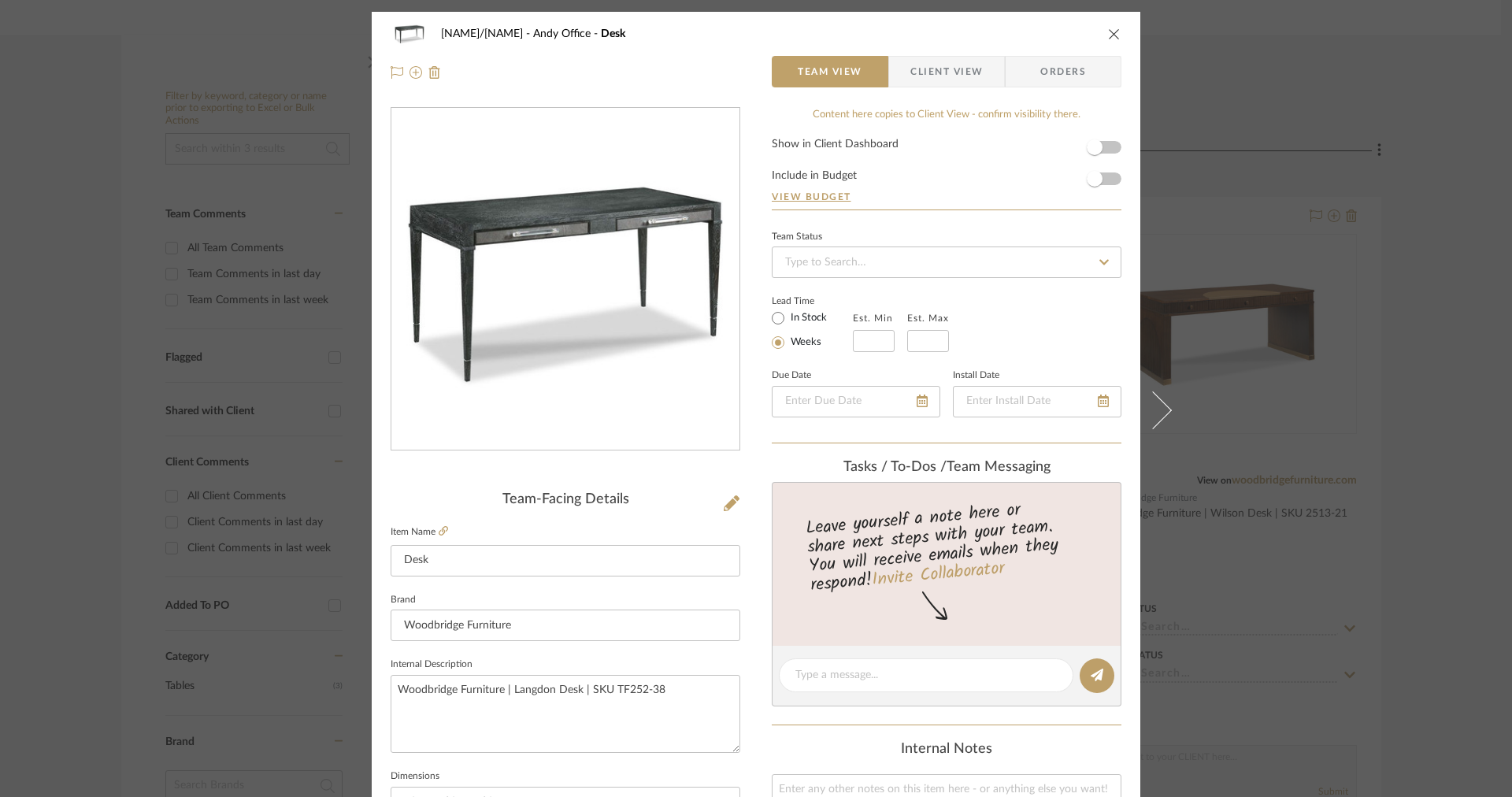 click on "Client View" at bounding box center (947, 72) 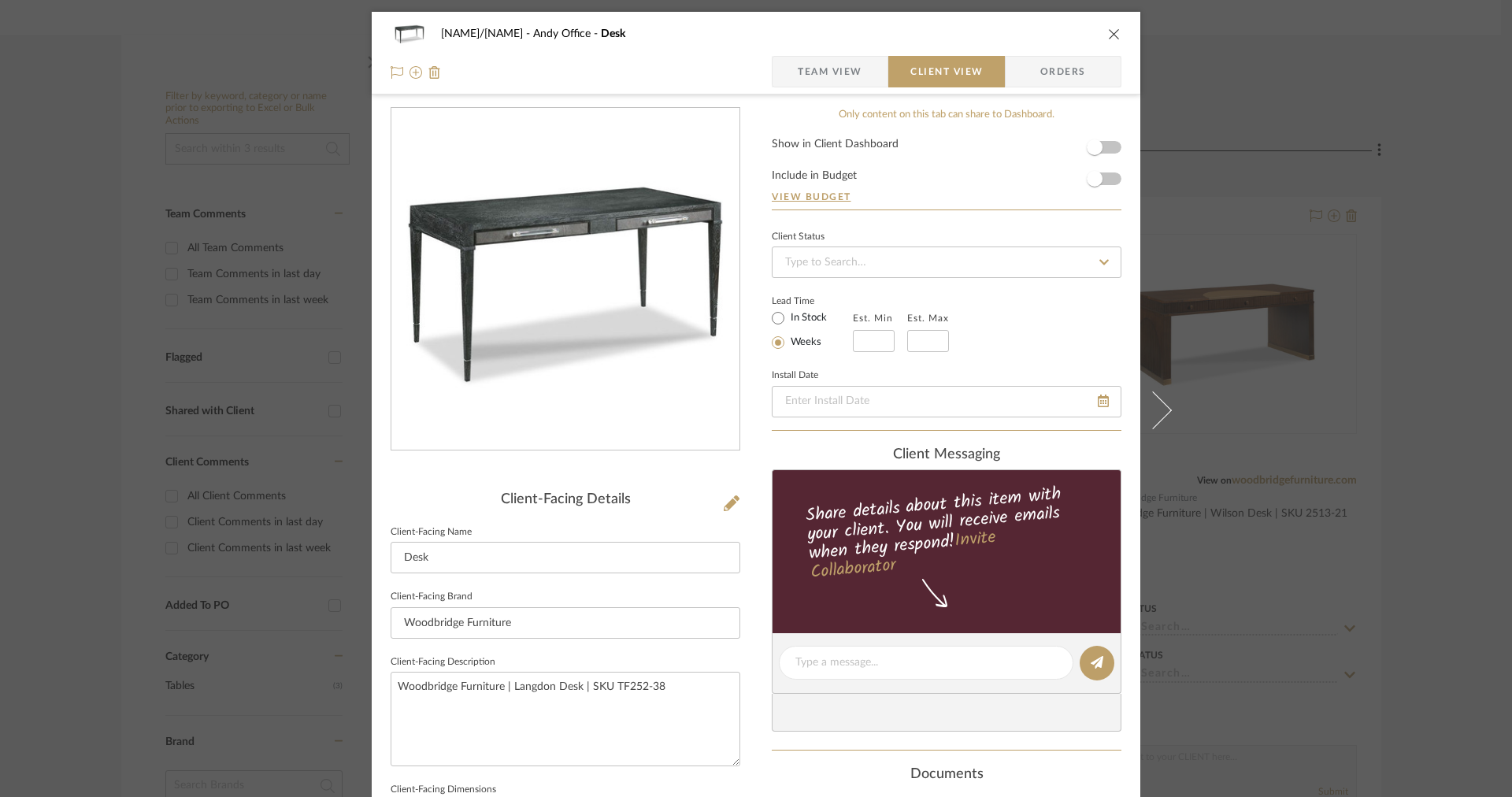 scroll, scrollTop: 485, scrollLeft: 0, axis: vertical 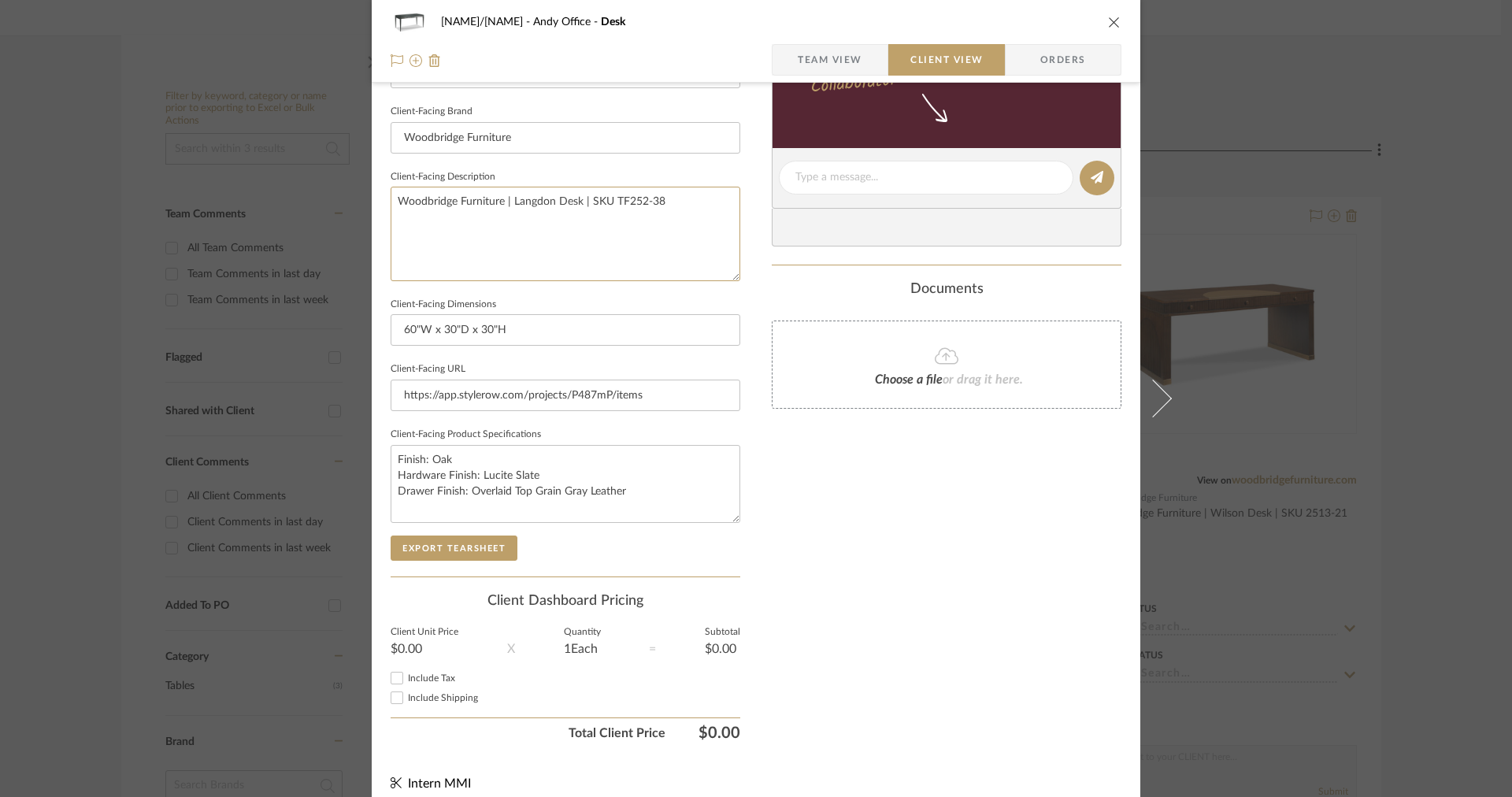 drag, startPoint x: 718, startPoint y: 233, endPoint x: 324, endPoint y: 217, distance: 394.3247 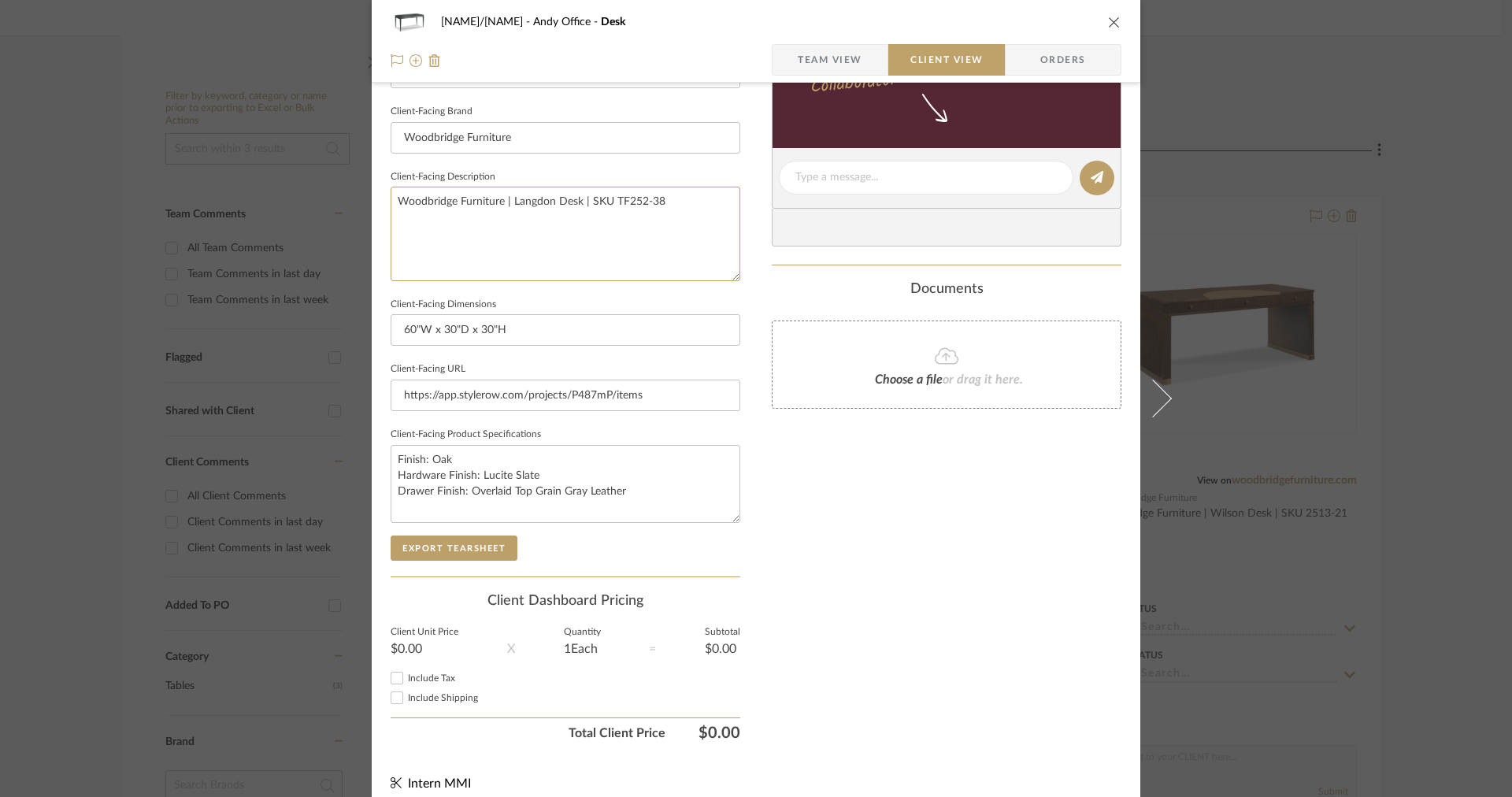 click on "[NAME]/[NAME] Andy Office Desk Team View Client View Orders  Client-Facing Details   Client-Facing Name  Desk  Client-Facing Brand  Woodbridge Furniture  Client-Facing Description  Woodbridge Furniture | Langdon Desk | SKU TF252-38  Client-Facing Dimensions  60"W x 30"D x 30"H  Client-Facing URL  https://app.stylerow.com/projects/P487mP/items  Client-Facing Product Specifications  Finish: Oak
Hardware Finish: Lucite Slate
Drawer Finish: Overlaid Top Grain Gray Leather  Export Tearsheet   Client Dashboard Pricing   Client Unit Price   $0.00      X  Quantity  1    Each      =  Subtotal   $0.00  Include Tax Include Shipping Total Client Price   $0.00  Only content on this tab can share to Dashboard.  Show in Client Dashboard   Include in Budget   View Budget  Client Status  Lead Time  In Stock Weeks  Est. Min   Est. Max   Install Date  client Messaging  Share details about this item with your client. You will receive emails when they respond!  Invite Collaborator  Documents  Choose a file" at bounding box center [756, 169] 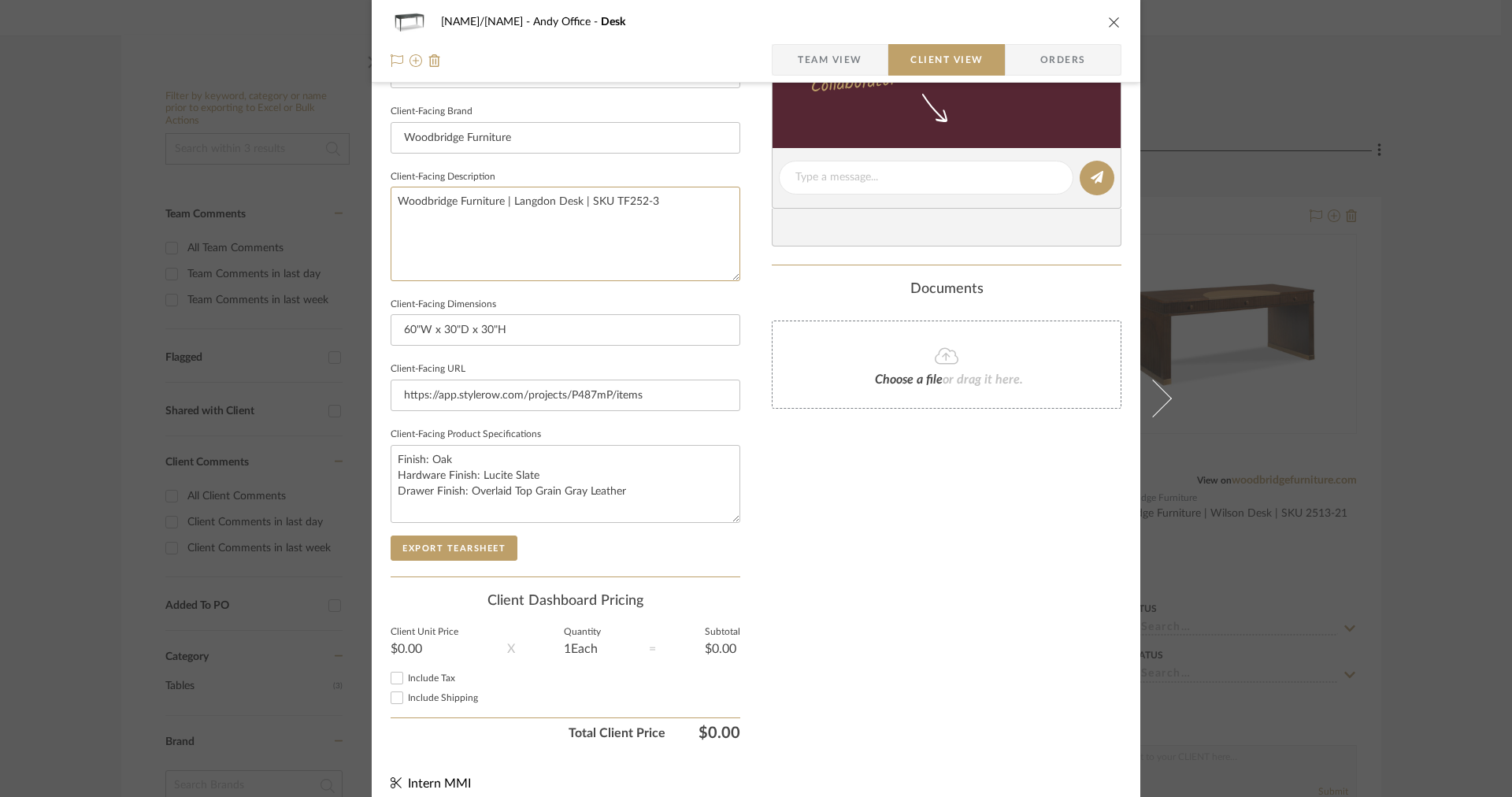 drag, startPoint x: 665, startPoint y: 200, endPoint x: 208, endPoint y: 185, distance: 457.2461 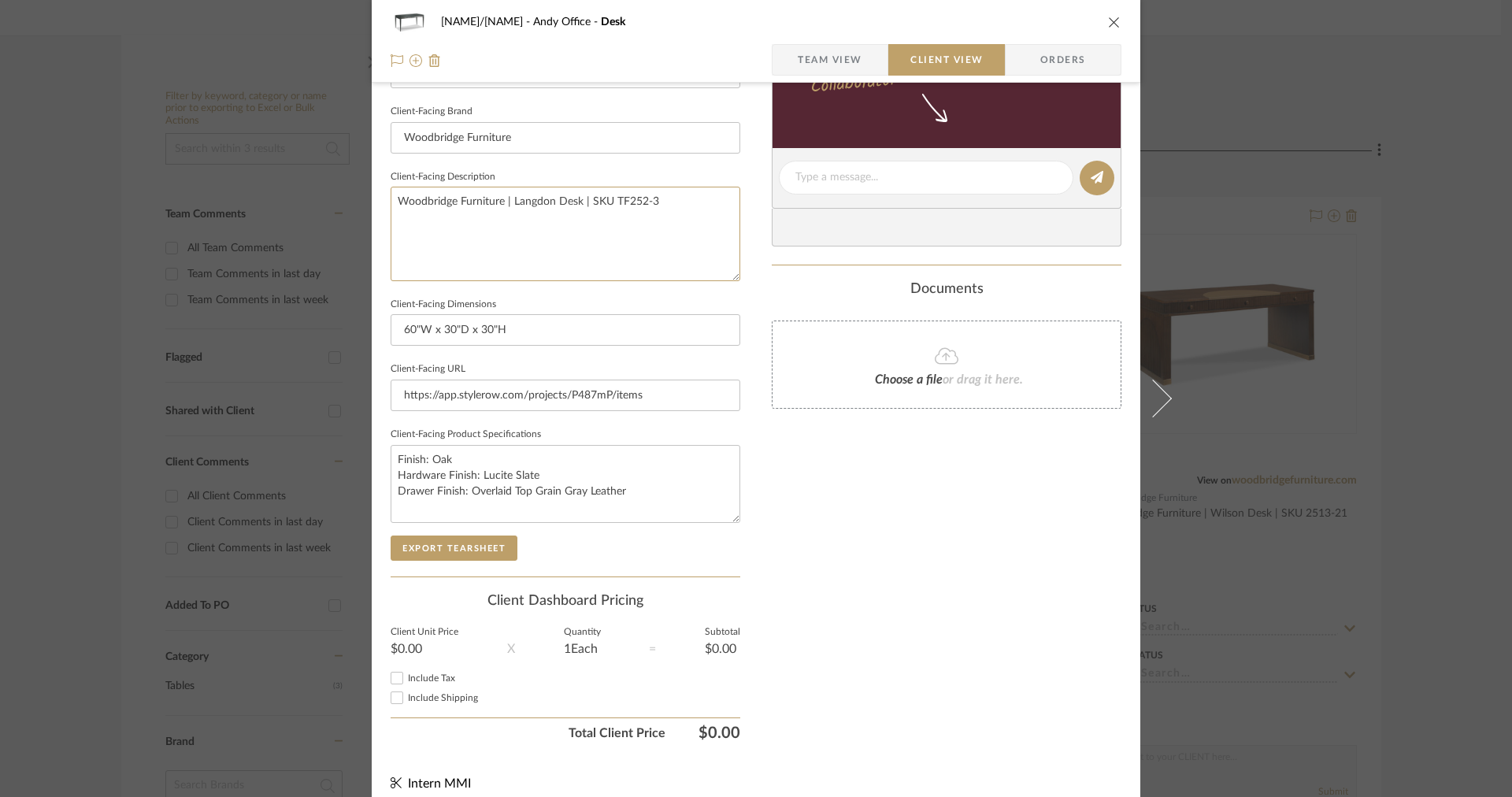 click on "[NAME]/[NAME] Andy Office Desk Team View Client View Orders  Client-Facing Details   Client-Facing Name  Desk  Client-Facing Brand  Woodbridge Furniture  Client-Facing Description  Woodbridge Furniture | Langdon Desk | SKU TF252-3  Client-Facing Dimensions  60"W x 30"D x 30"H  Client-Facing URL  https://app.stylerow.com/projects/P487mP/items  Client-Facing Product Specifications  Finish: Oak
Hardware Finish: Lucite Slate
Drawer Finish: Overlaid Top Grain Gray Leather  Export Tearsheet   Client Dashboard Pricing   Client Unit Price   $0.00      X  Quantity  1    Each      =  Subtotal   $0.00  Include Tax Include Shipping Total Client Price   $0.00  Only content on this tab can share to Dashboard.  Show in Client Dashboard   Include in Budget   View Budget  Client Status  Lead Time  In Stock Weeks  Est. Min   Est. Max   Install Date  client Messaging  Share details about this item with your client. You will receive emails when they respond!  Invite Collaborator  Documents  Choose a file" at bounding box center [756, 398] 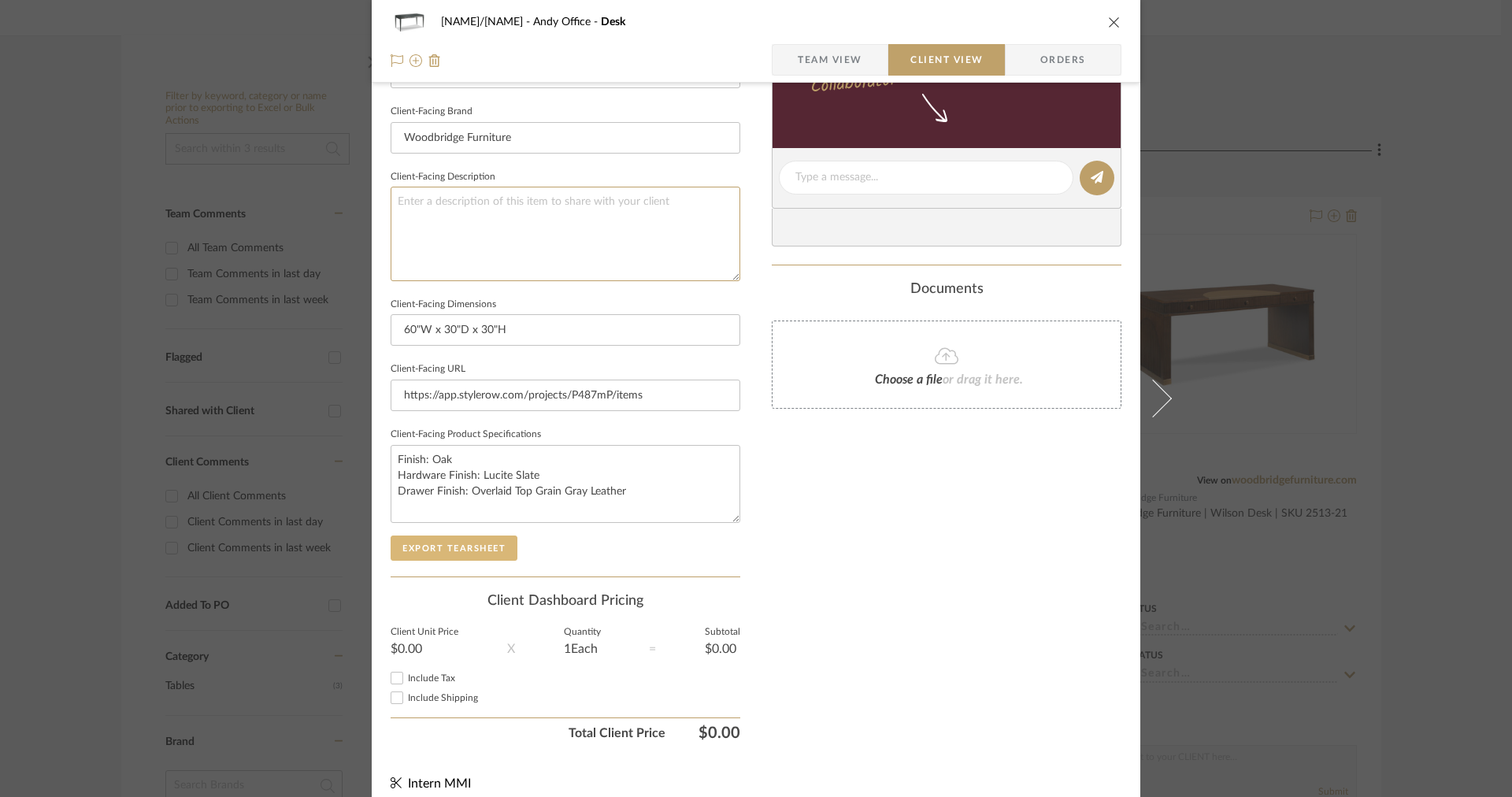 type 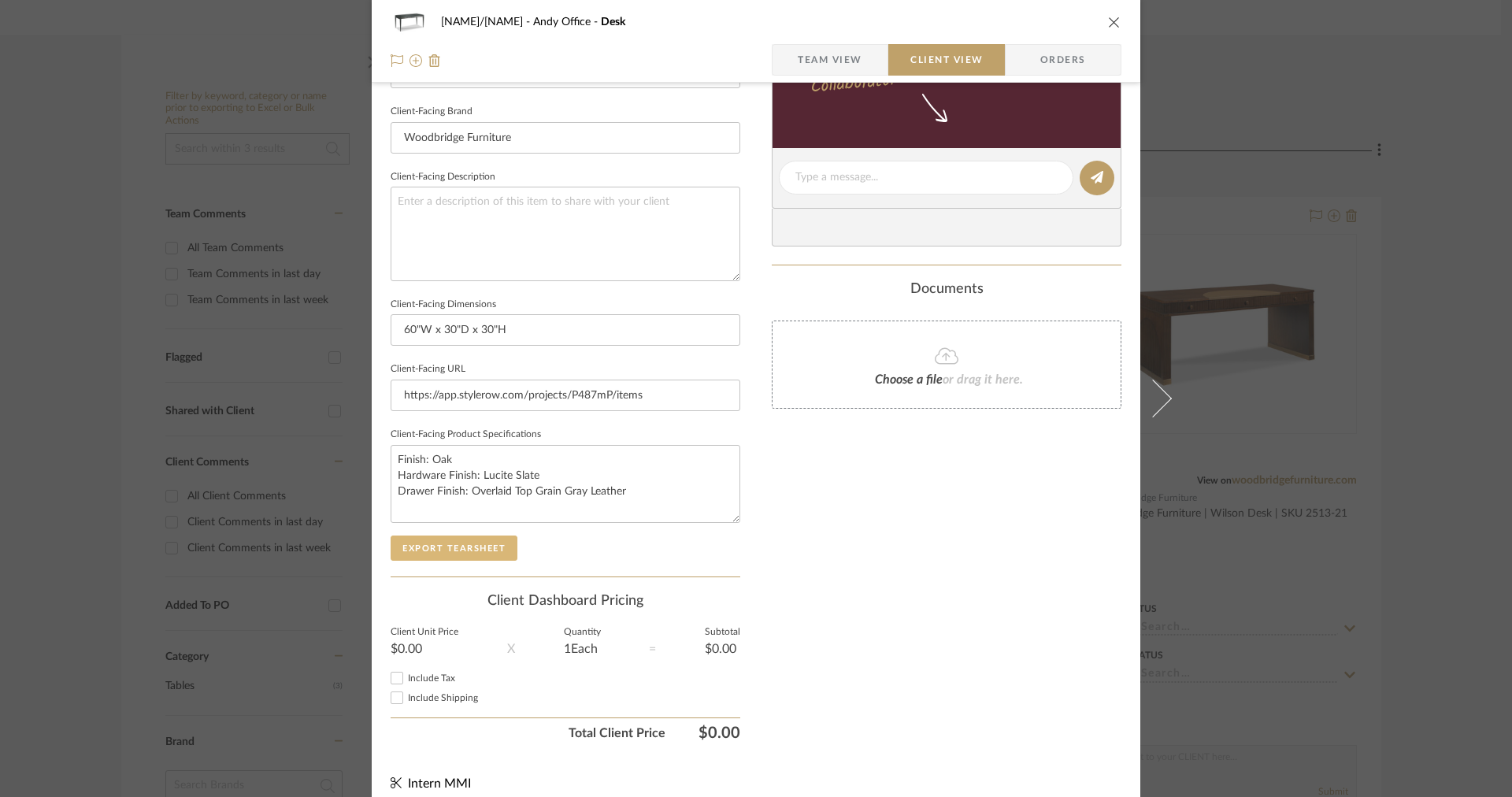 click on "Export Tearsheet" 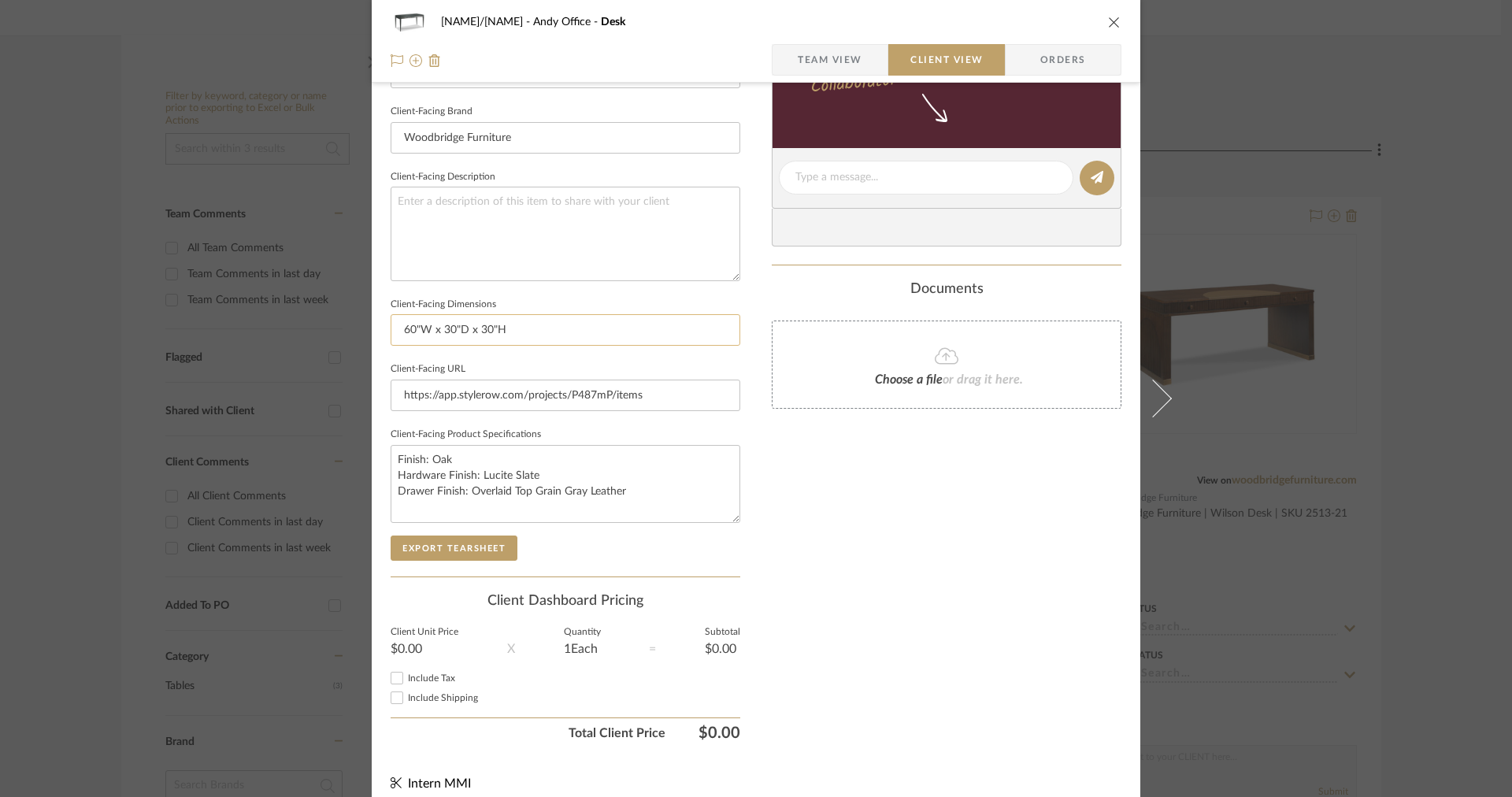 click on "60"W x 30"D x 30"H" 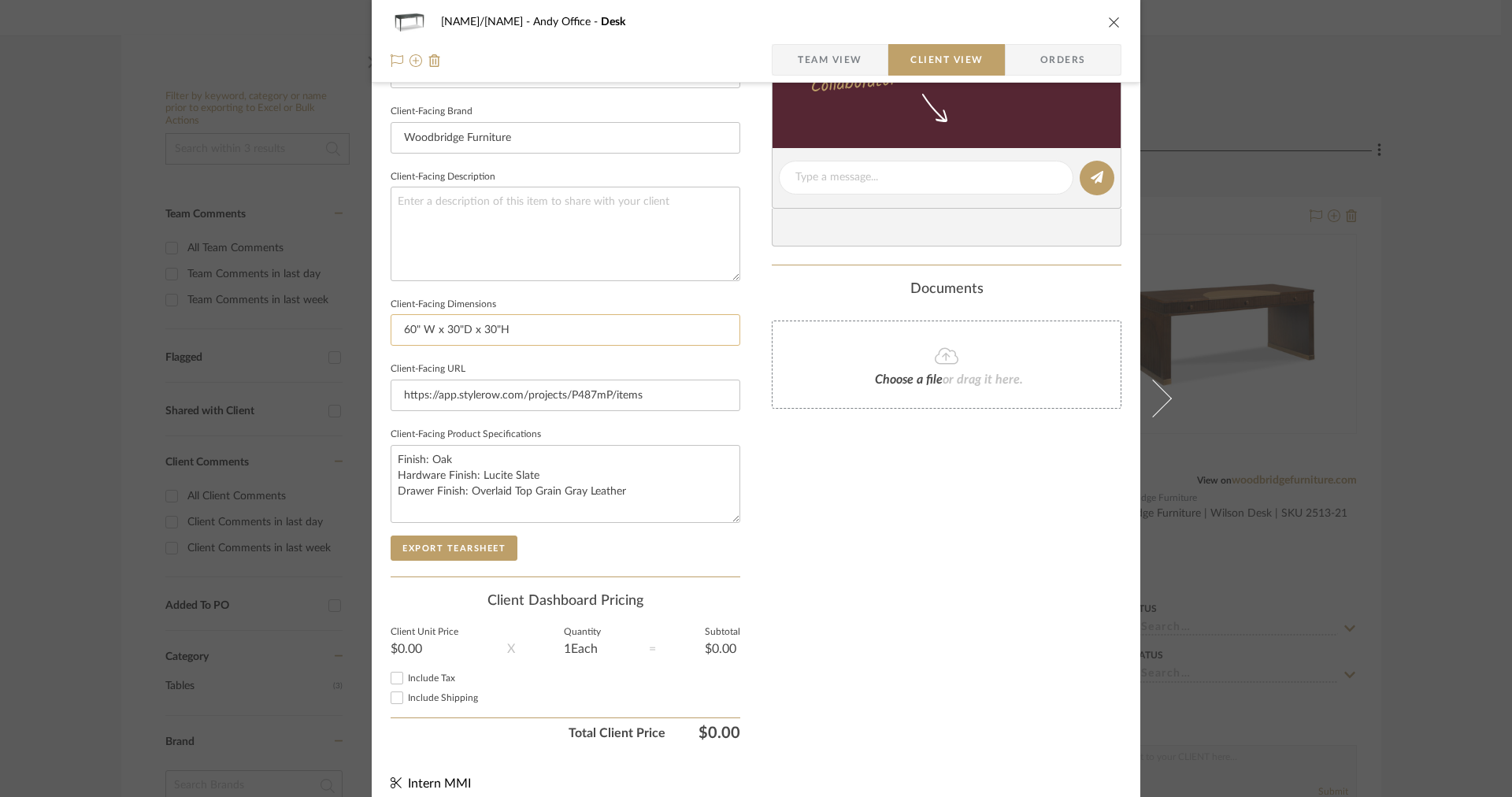 click on "60" W x 30"D x 30"H" 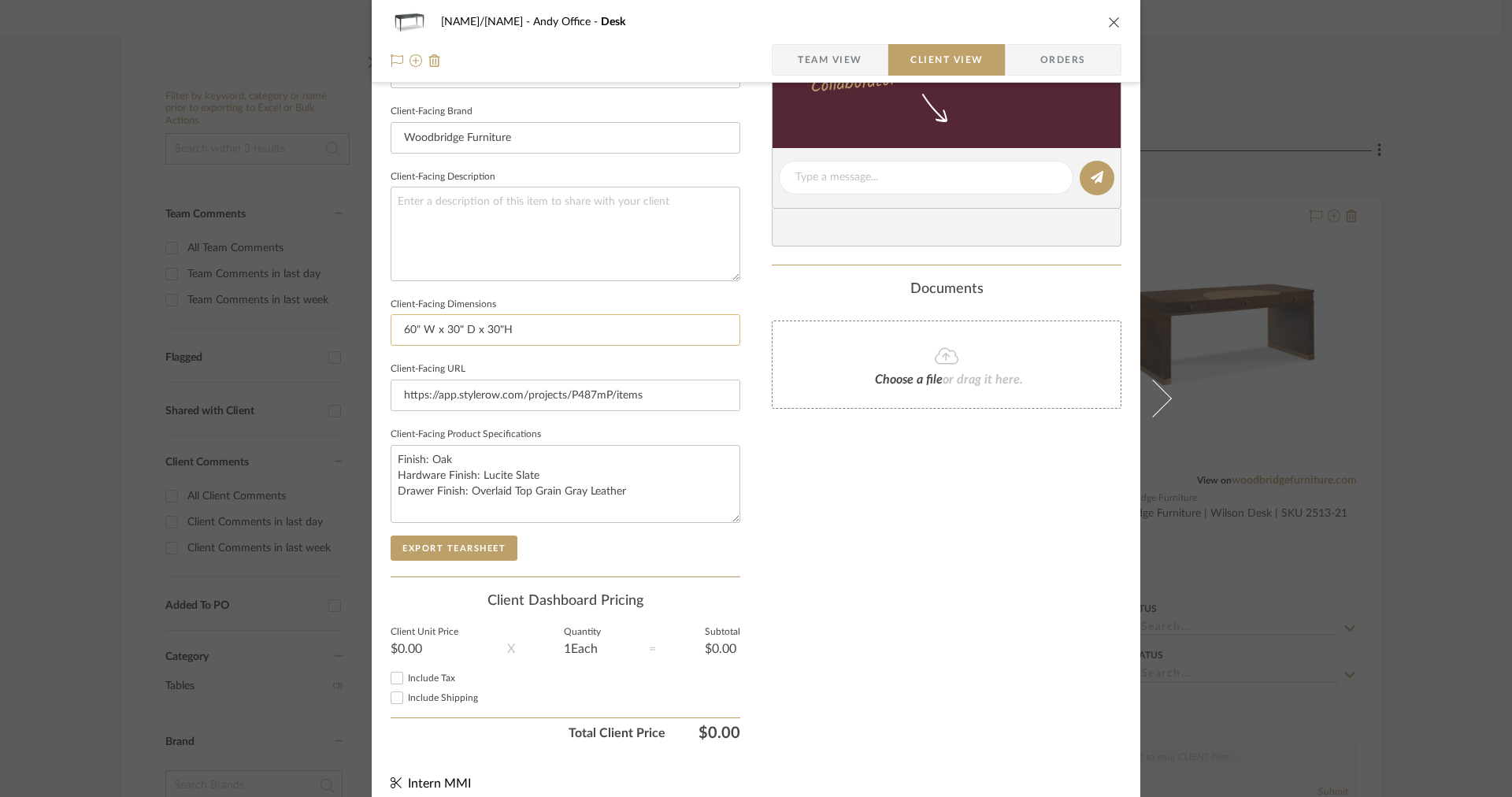 click on "60" W x 30" D x 30"H" 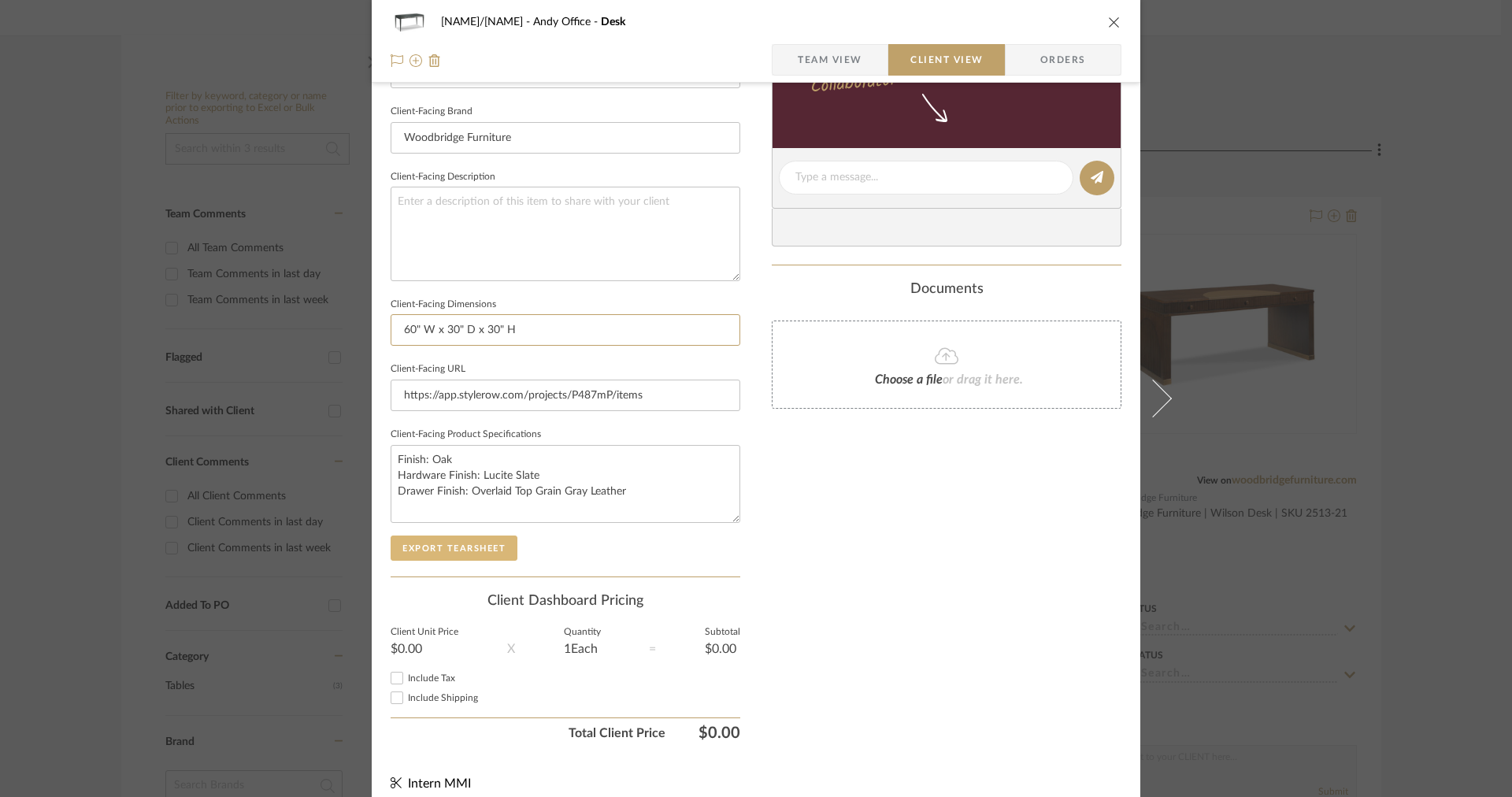 type on "60" W x 30" D x 30" H" 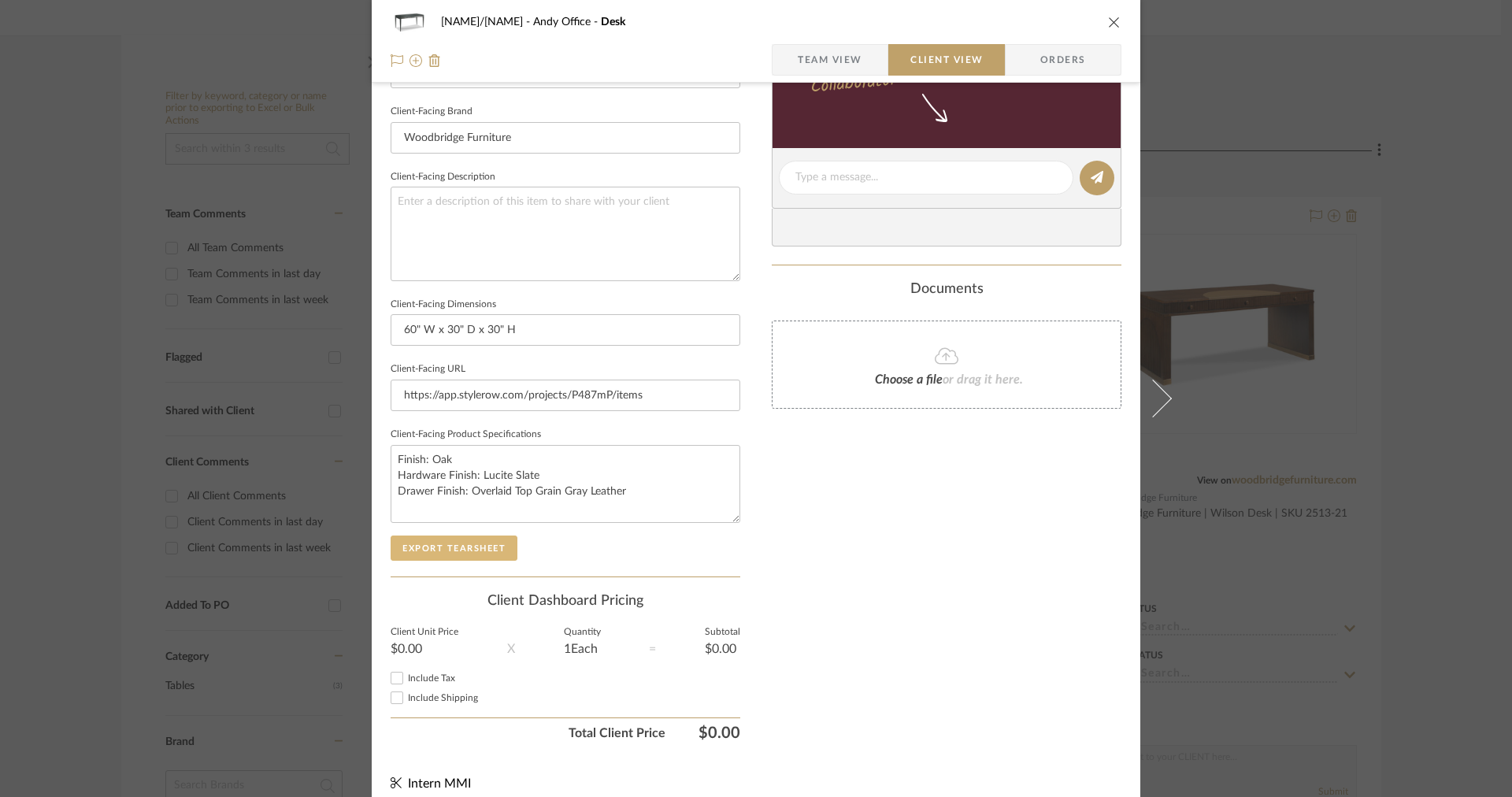 click on "Export Tearsheet" 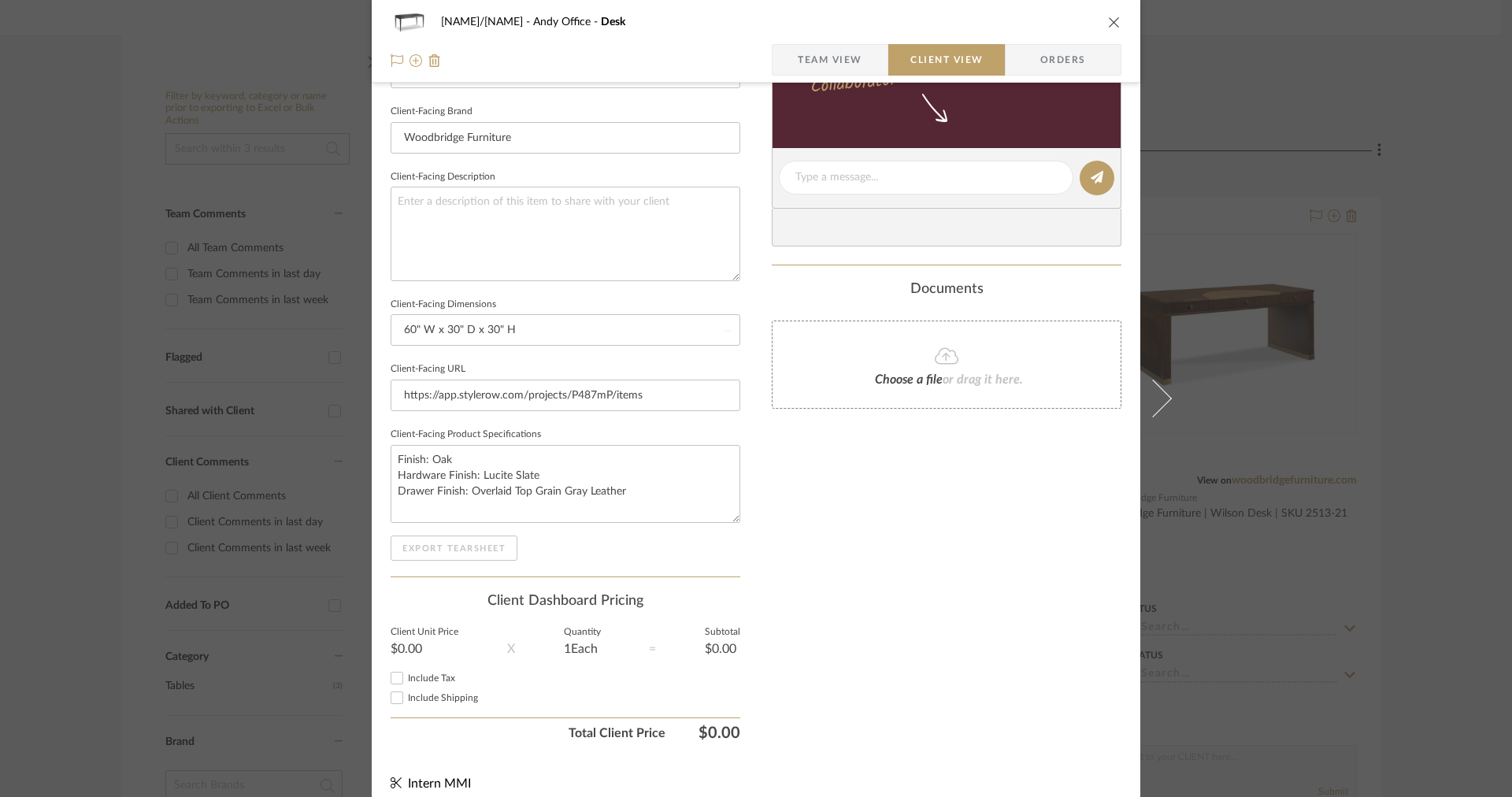 type 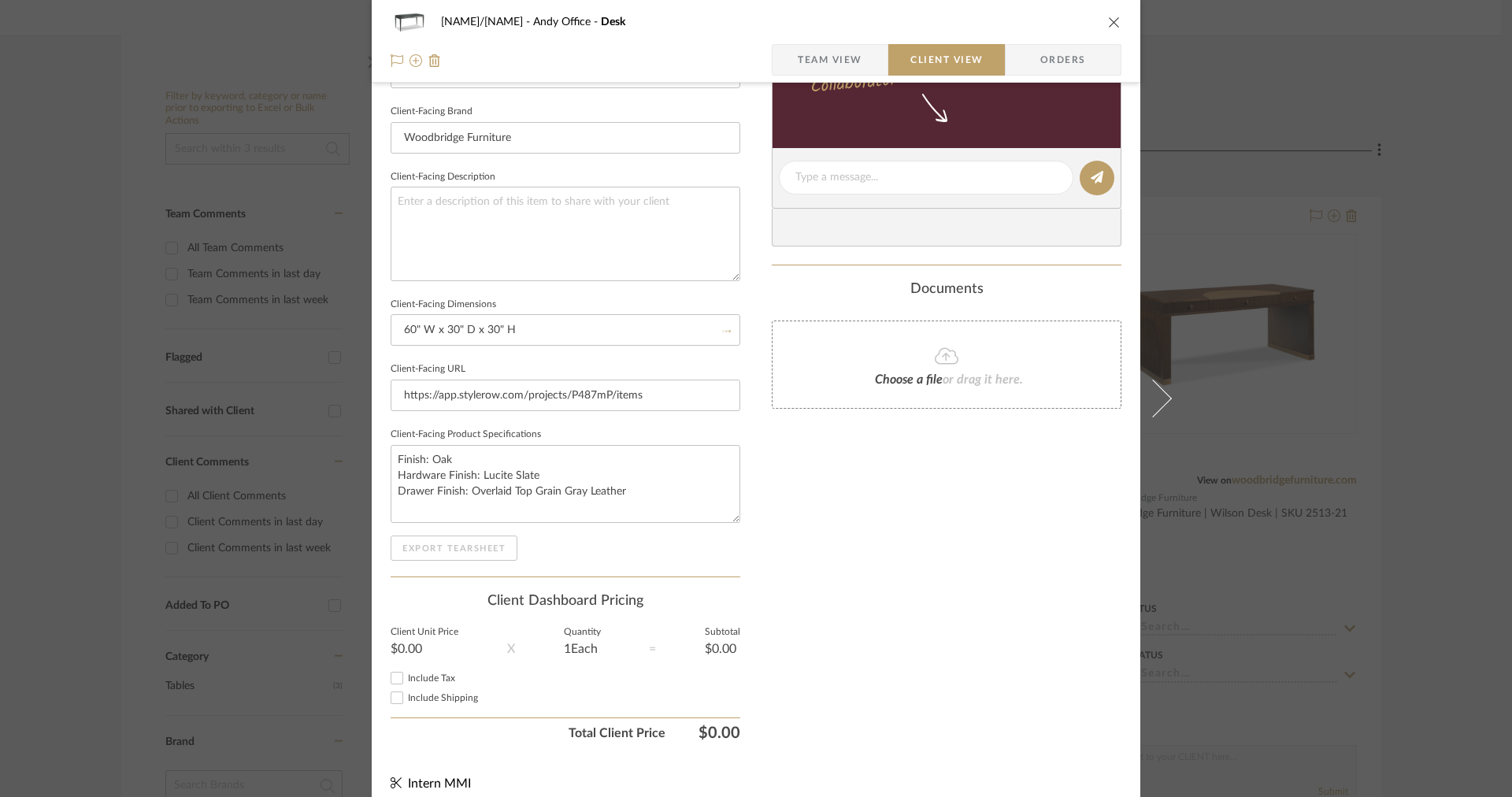 type 